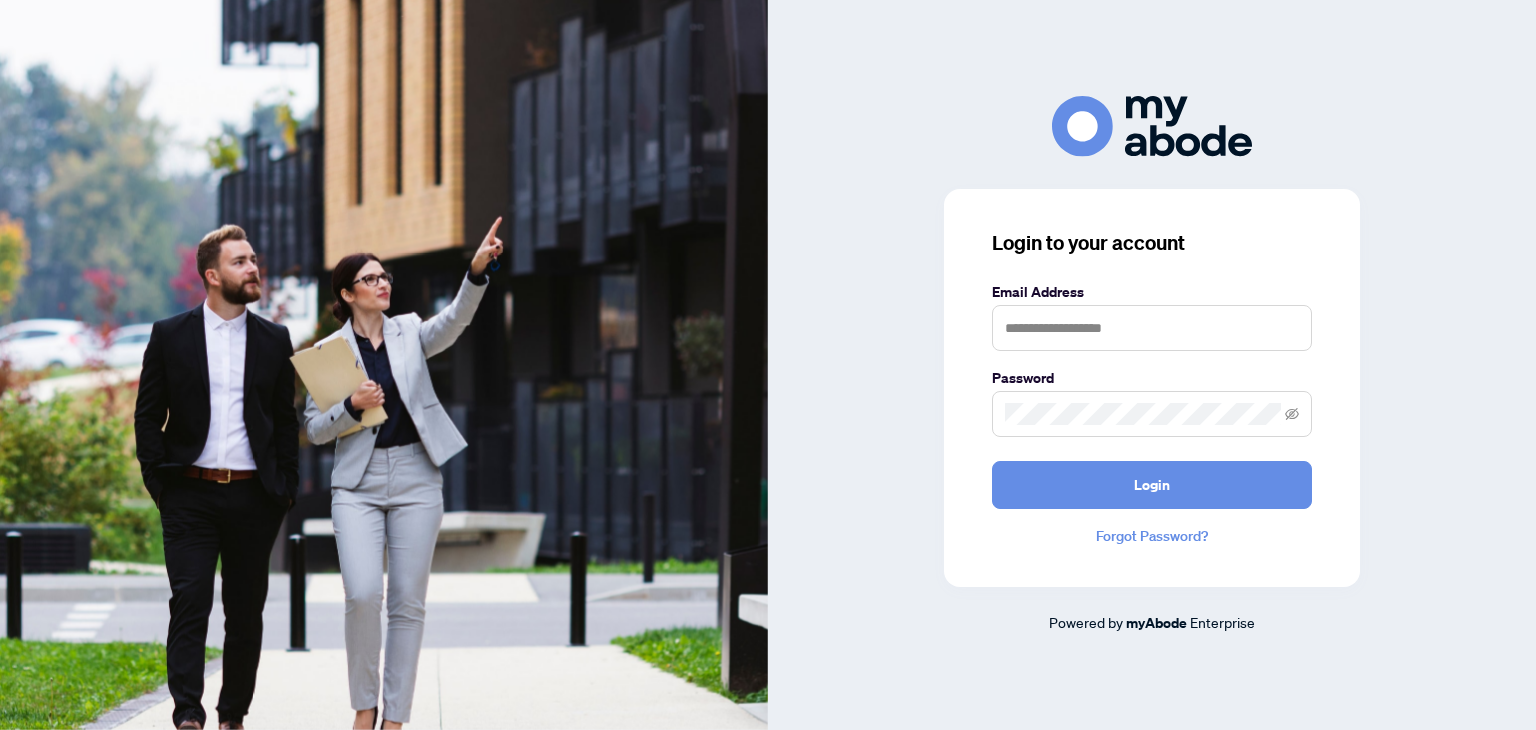 scroll, scrollTop: 0, scrollLeft: 0, axis: both 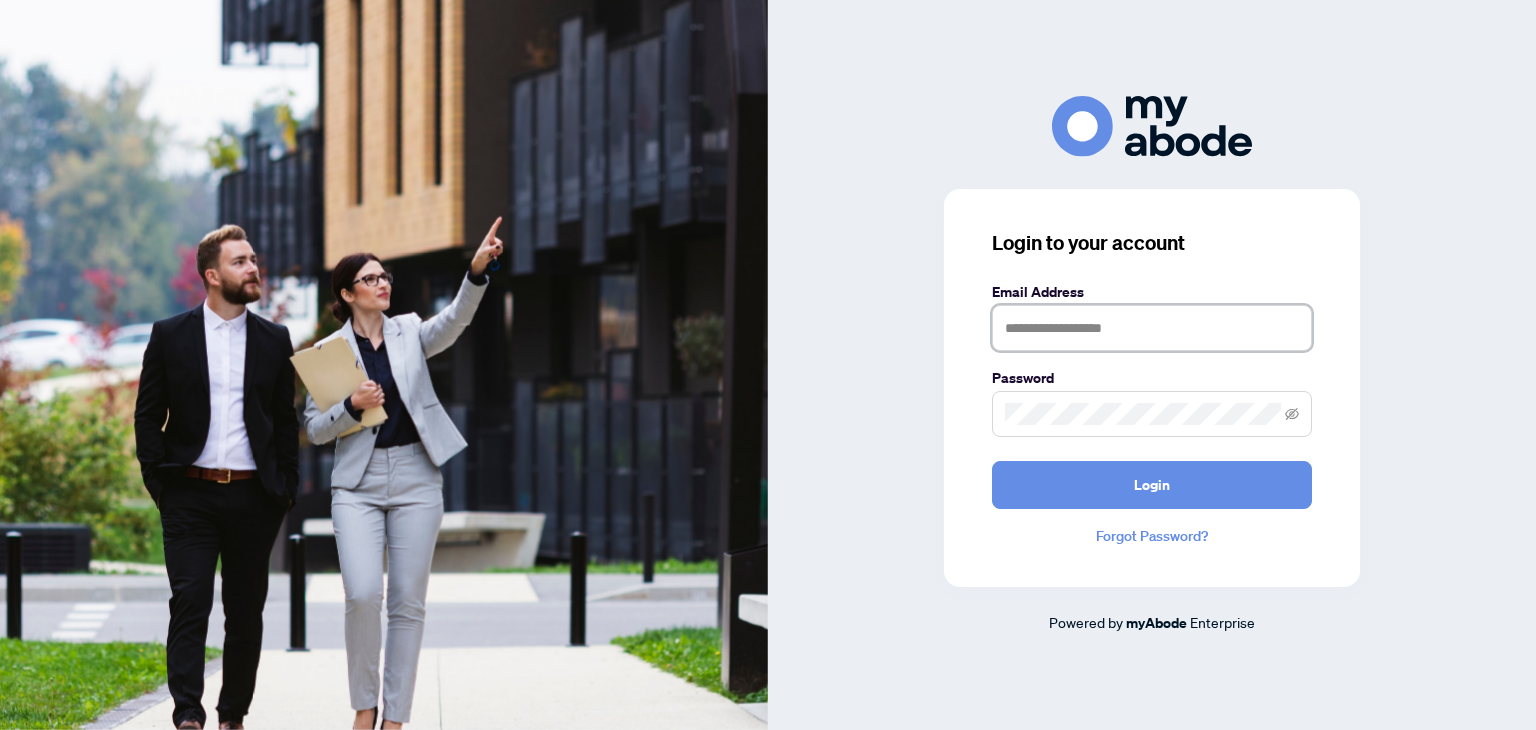 click at bounding box center [1152, 328] 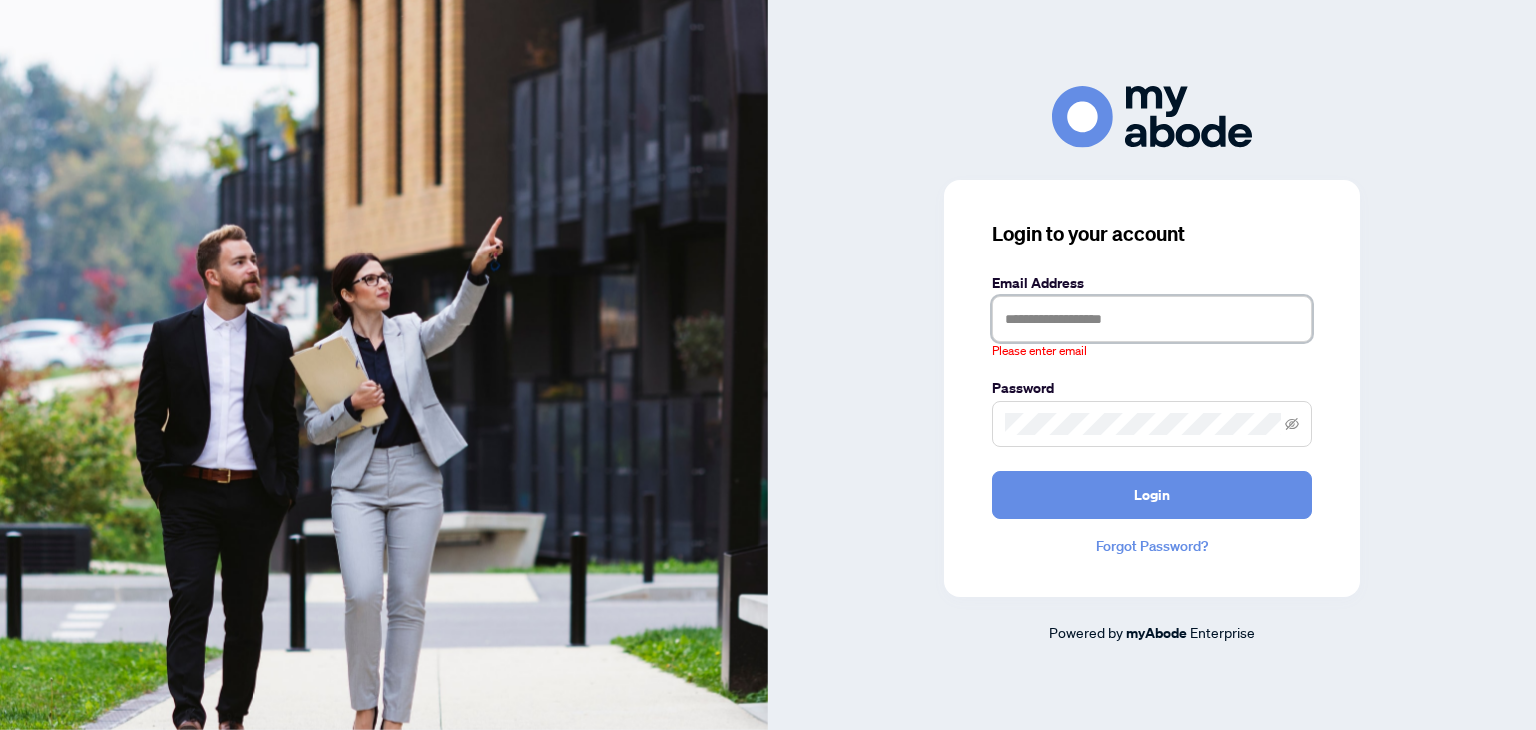 type on "**********" 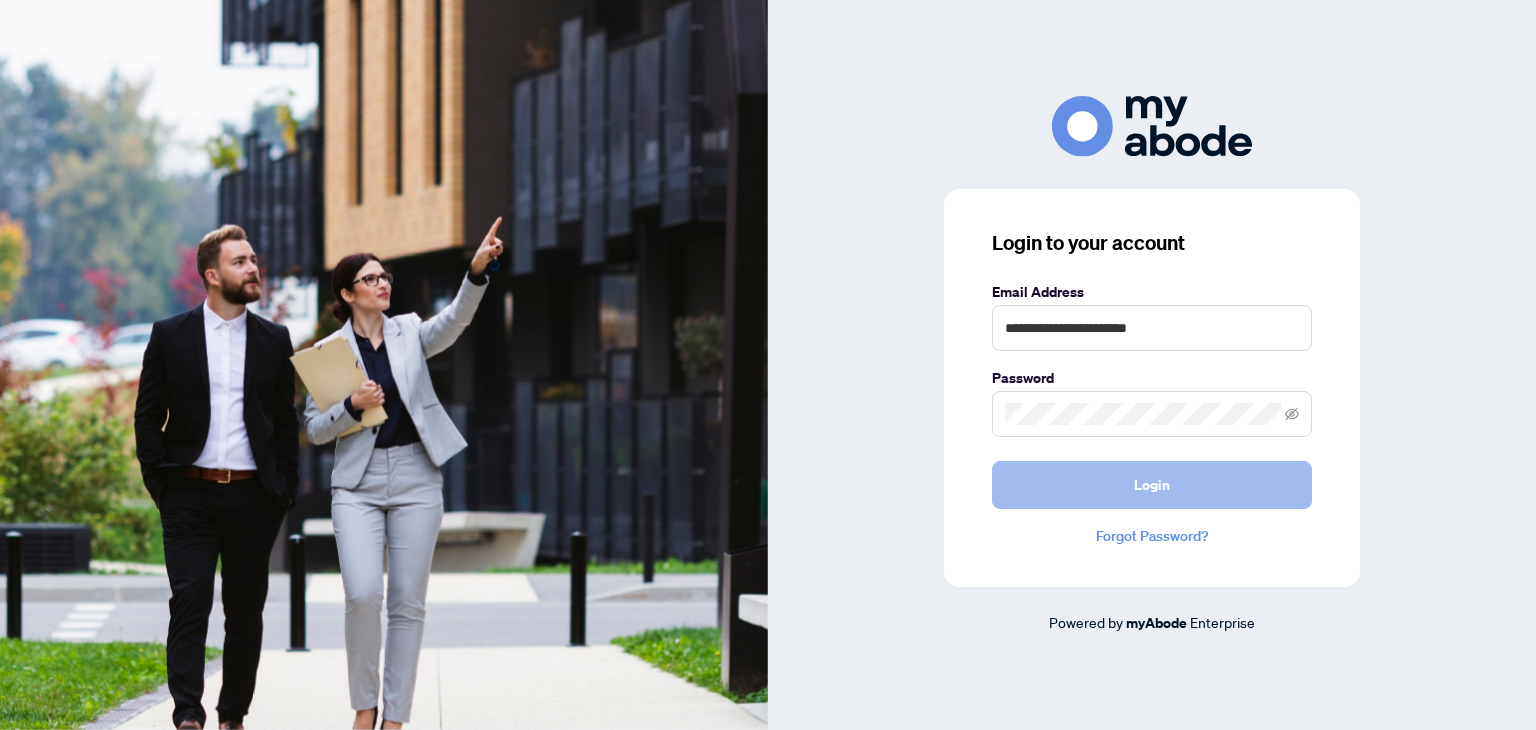 click on "Login" at bounding box center (1152, 485) 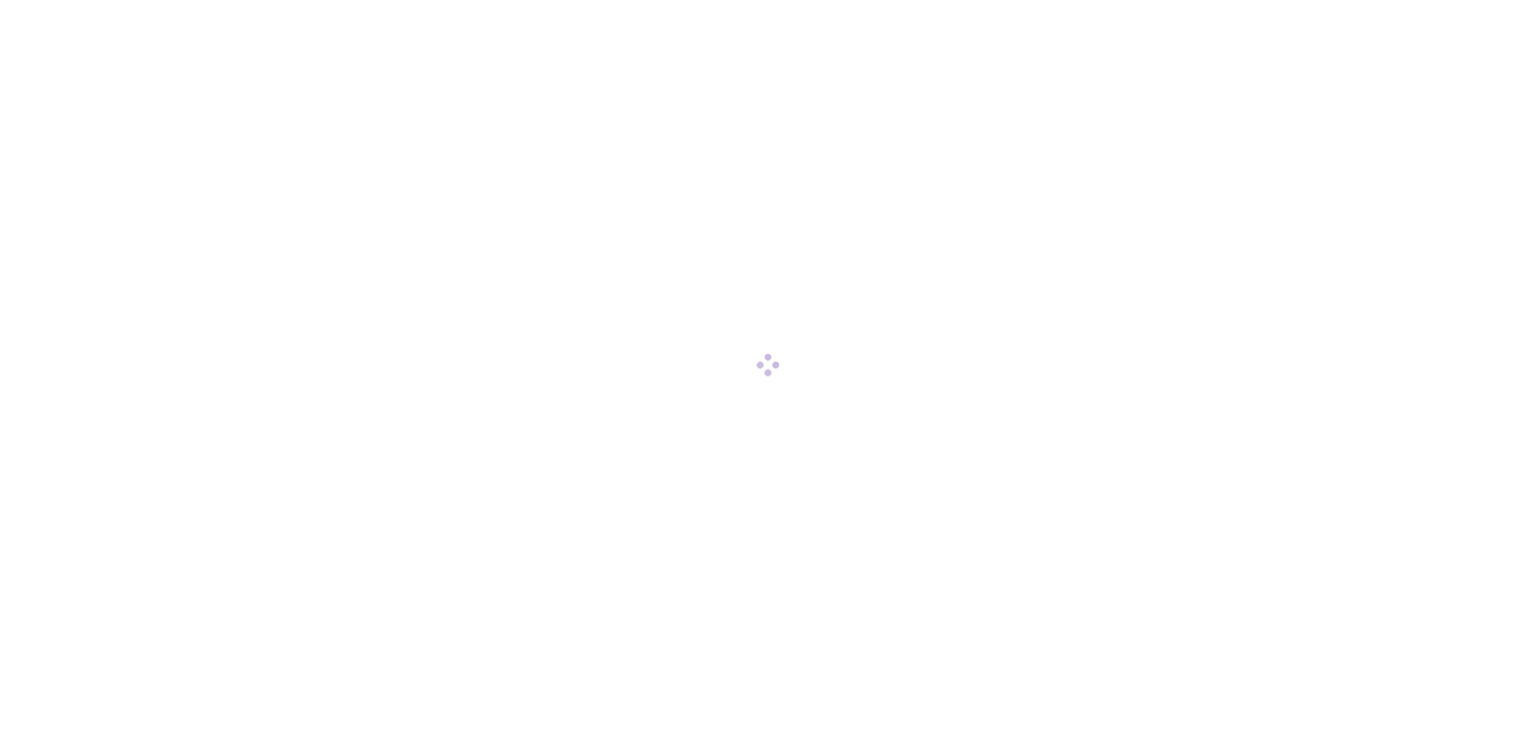 scroll, scrollTop: 0, scrollLeft: 0, axis: both 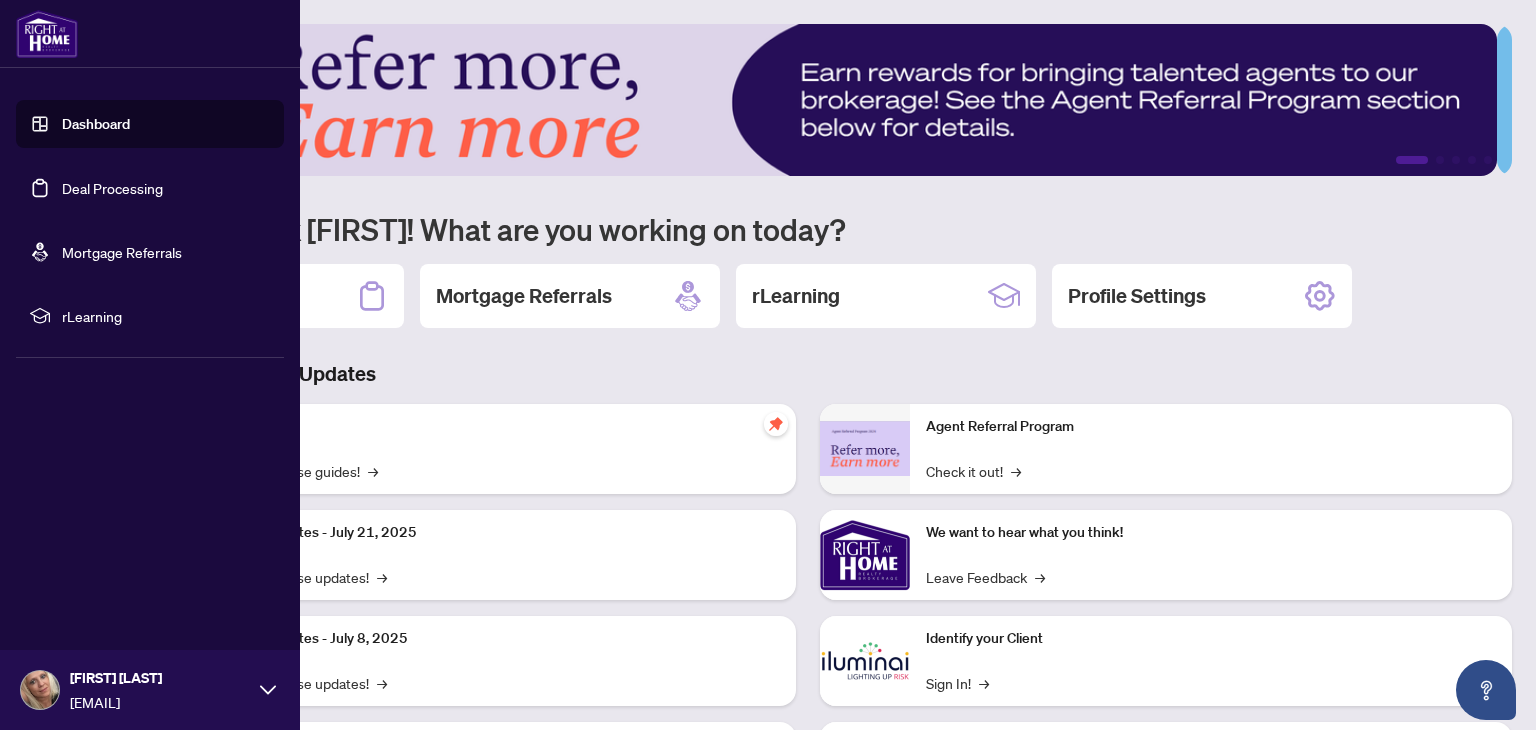 click on "Dashboard" at bounding box center [96, 124] 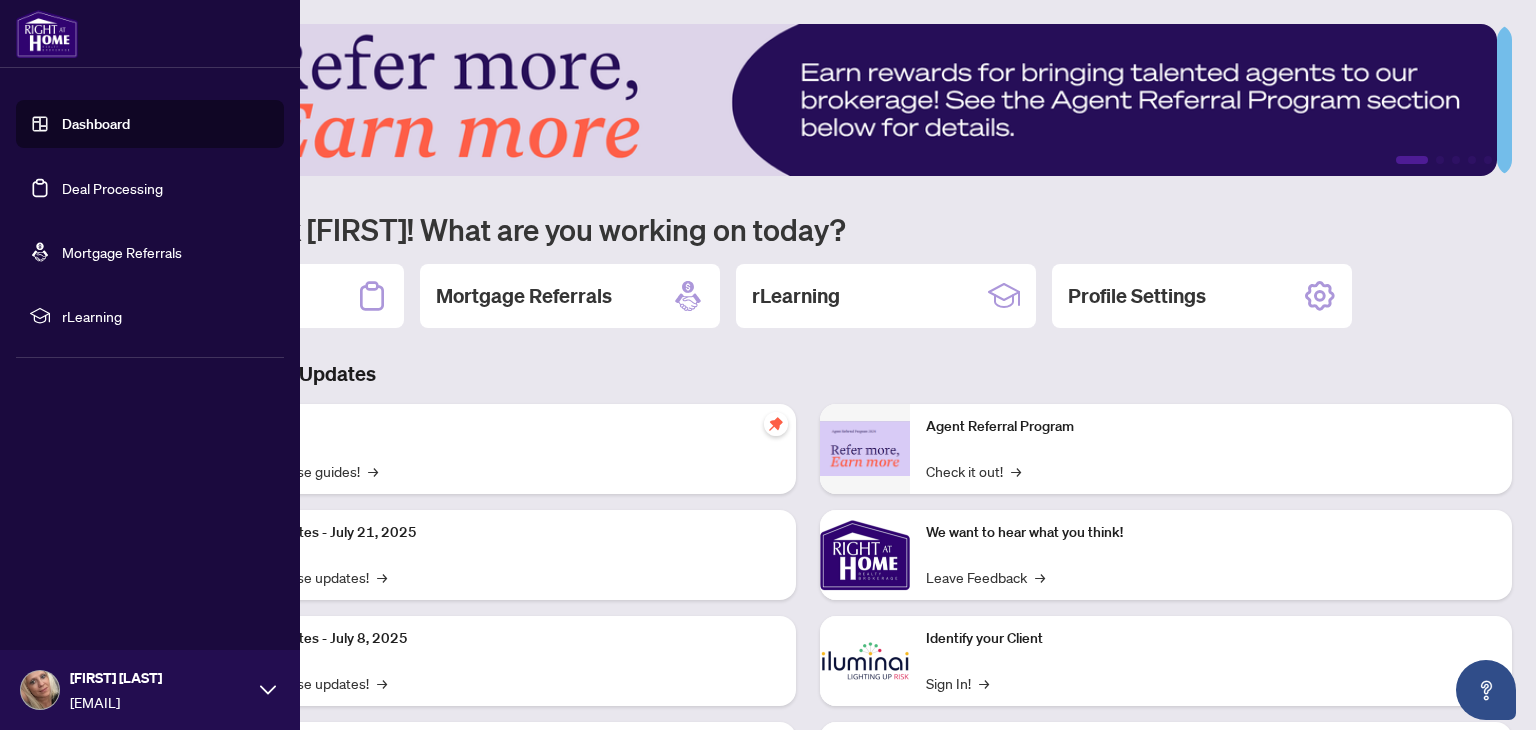 click on "Deal Processing" at bounding box center (112, 188) 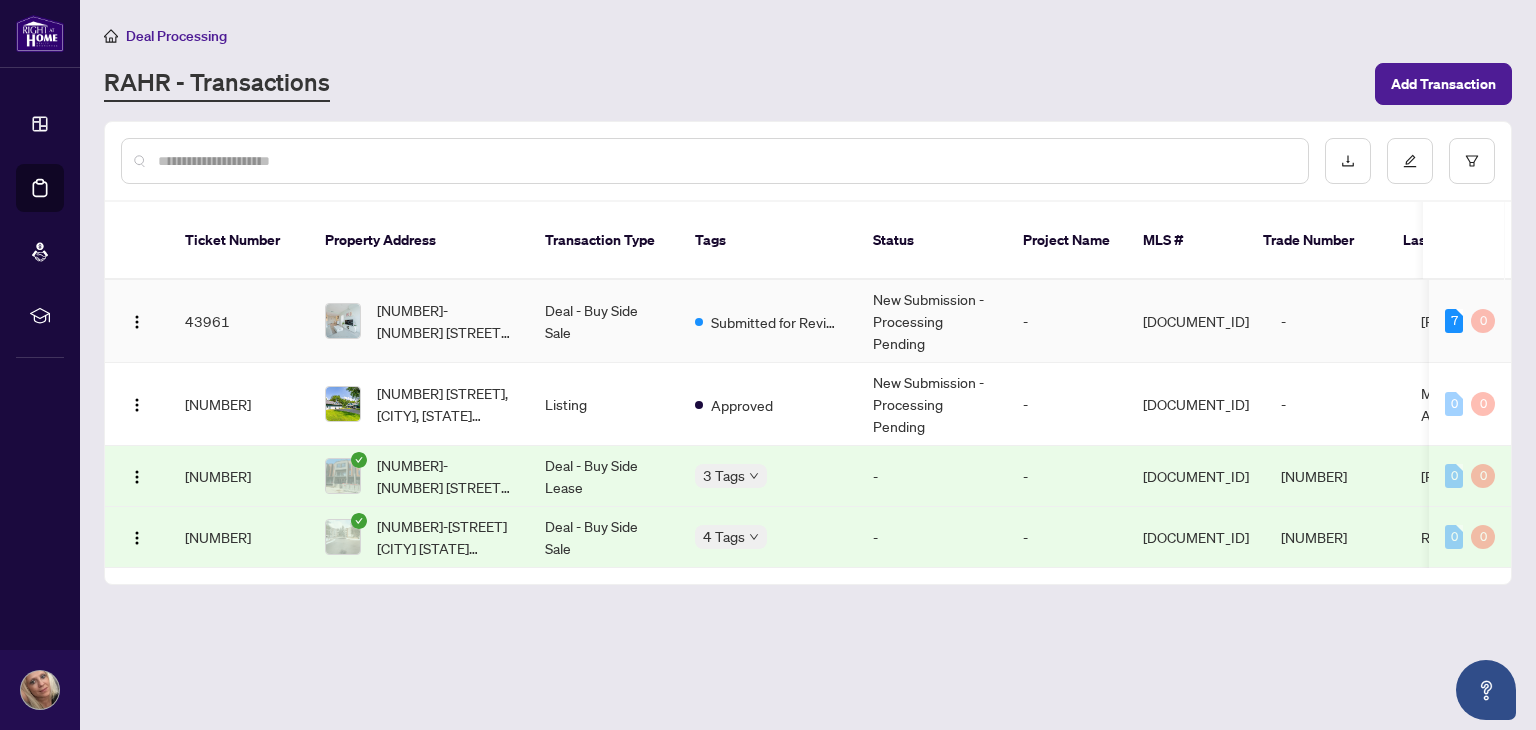 click on "Submitted for Review" at bounding box center [768, 321] 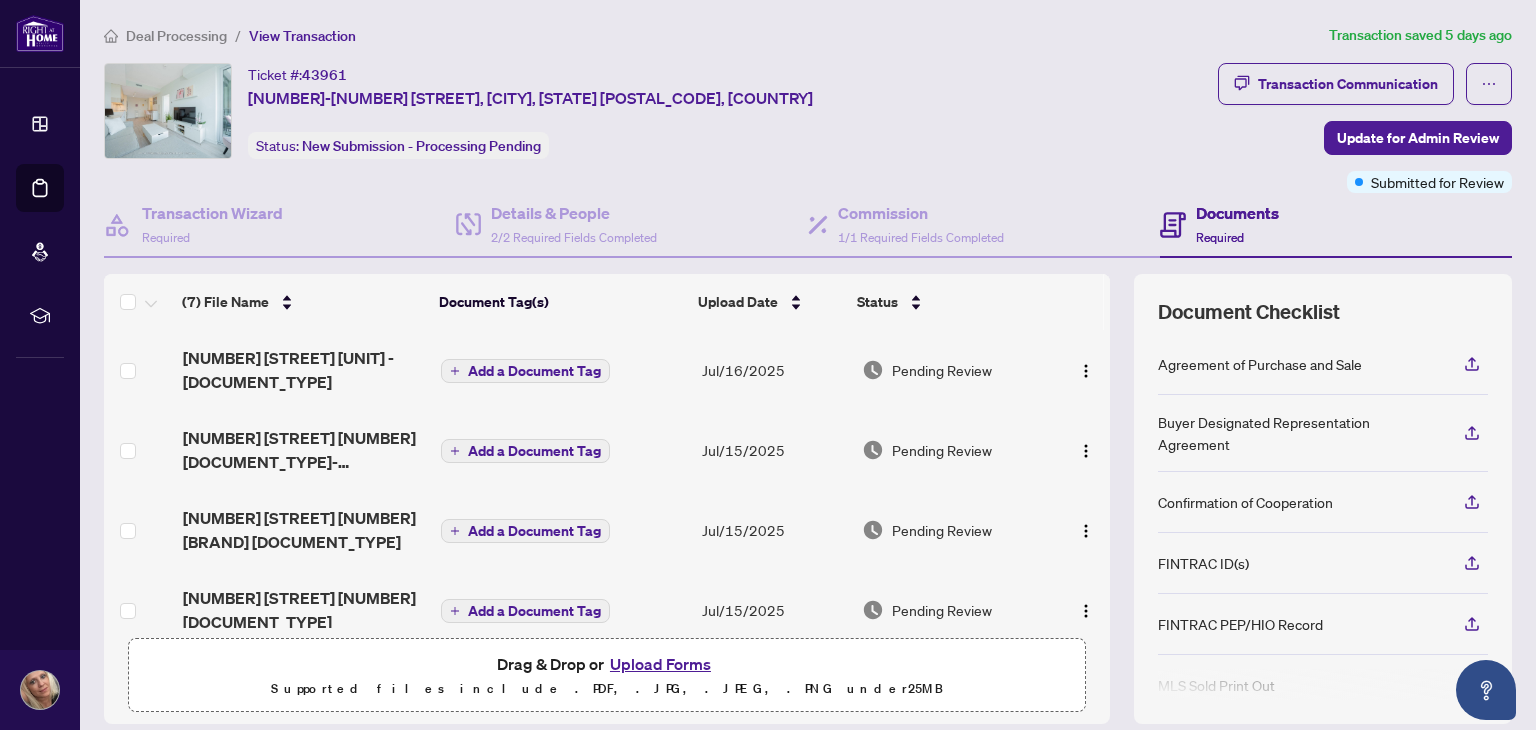 scroll, scrollTop: 143, scrollLeft: 0, axis: vertical 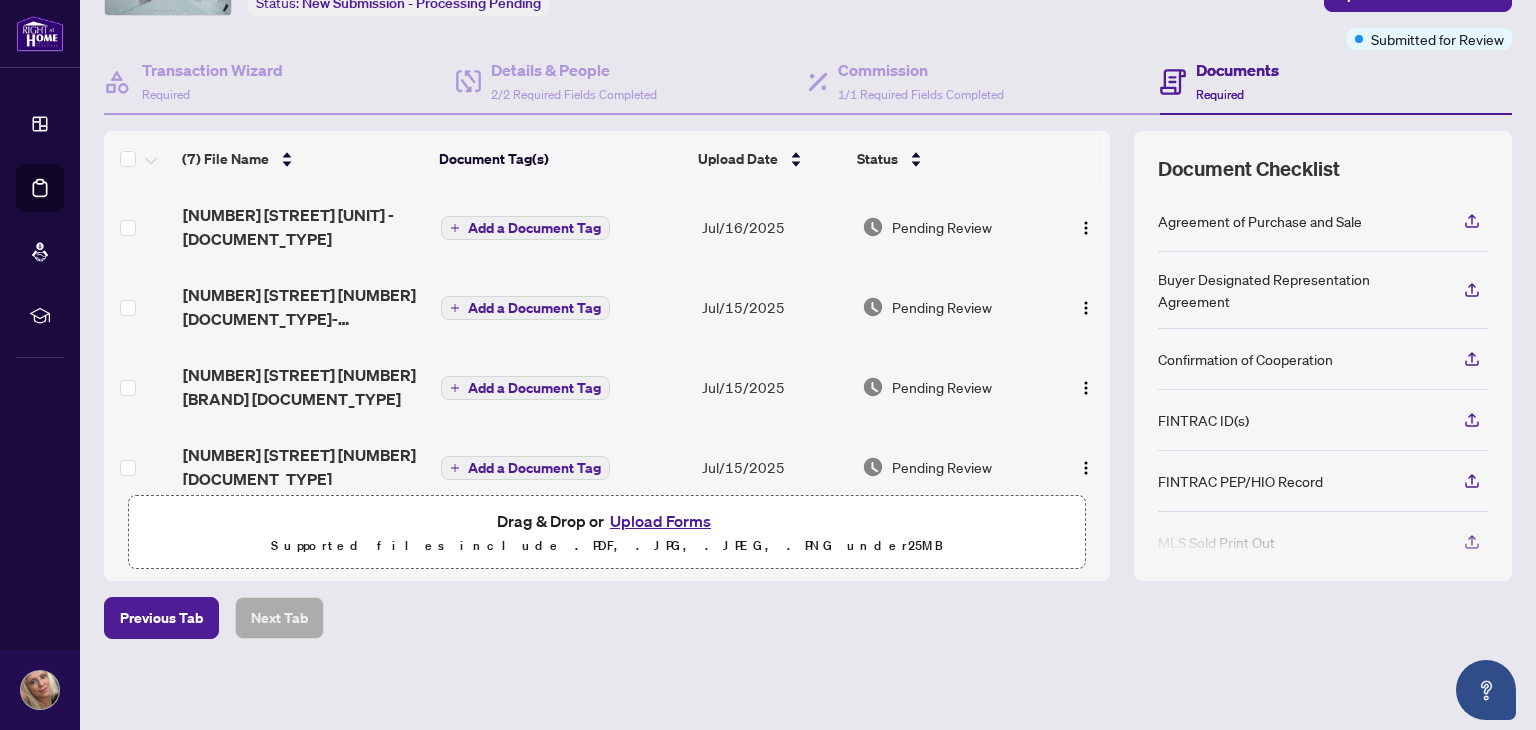 click on "Upload Forms" at bounding box center [660, 521] 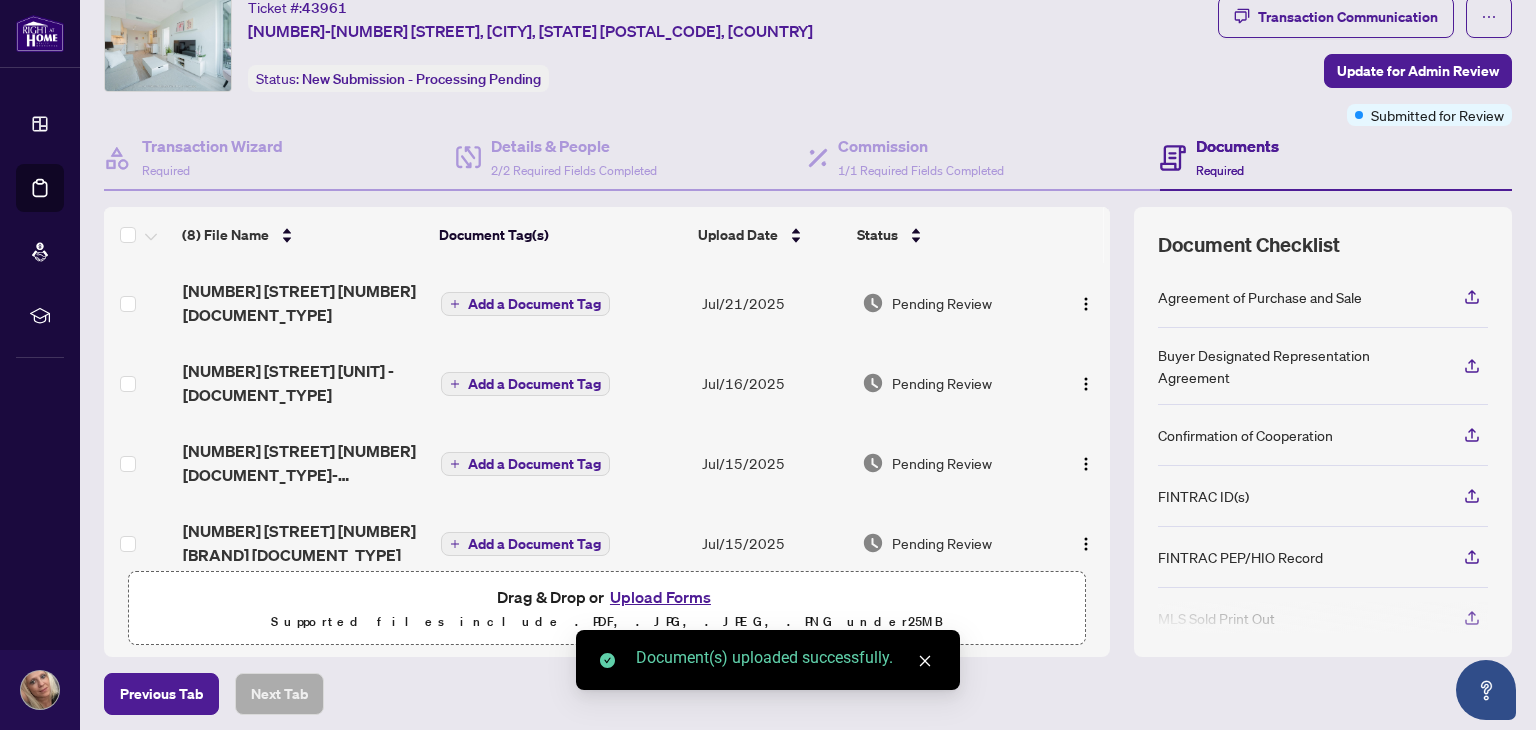 scroll, scrollTop: 0, scrollLeft: 0, axis: both 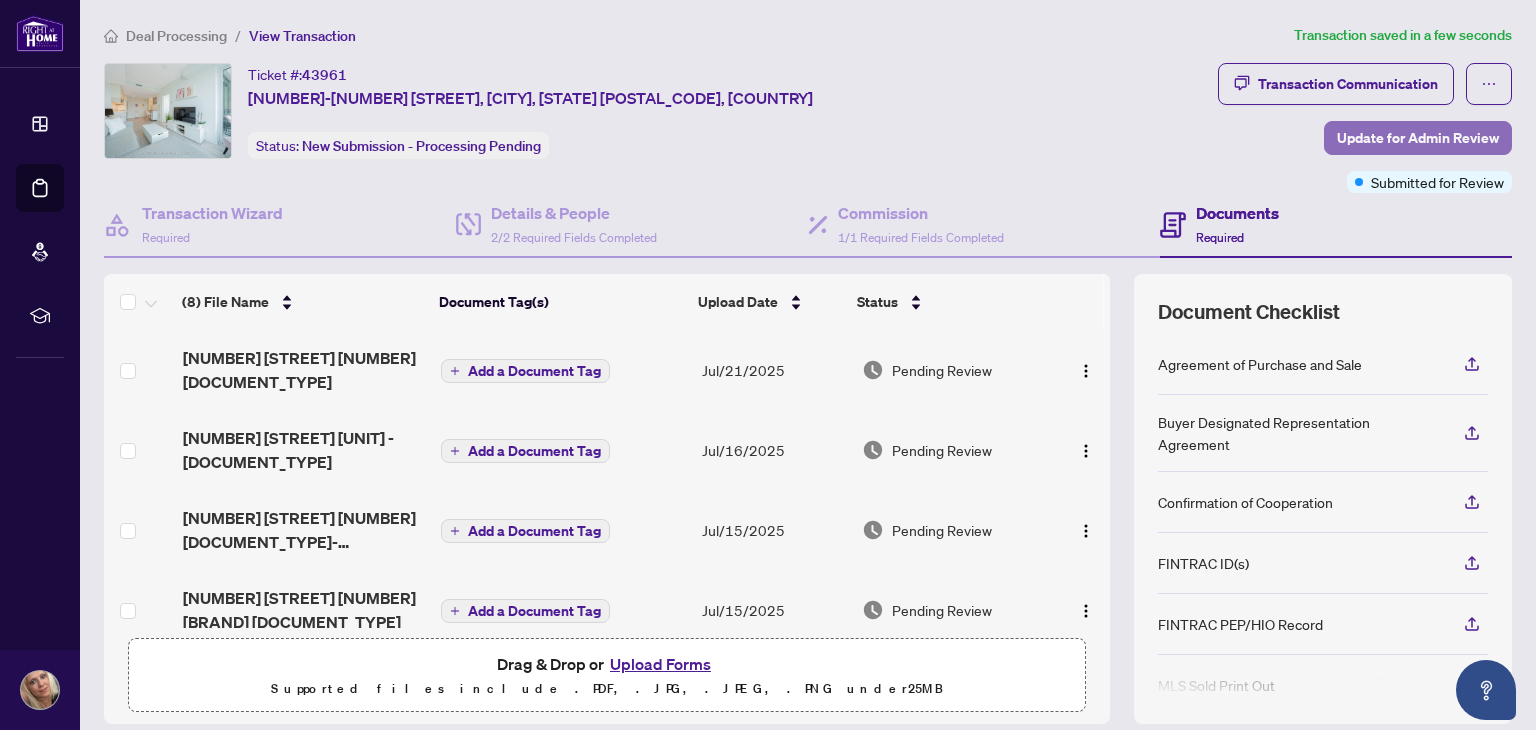 click on "Update for Admin Review" at bounding box center (1418, 138) 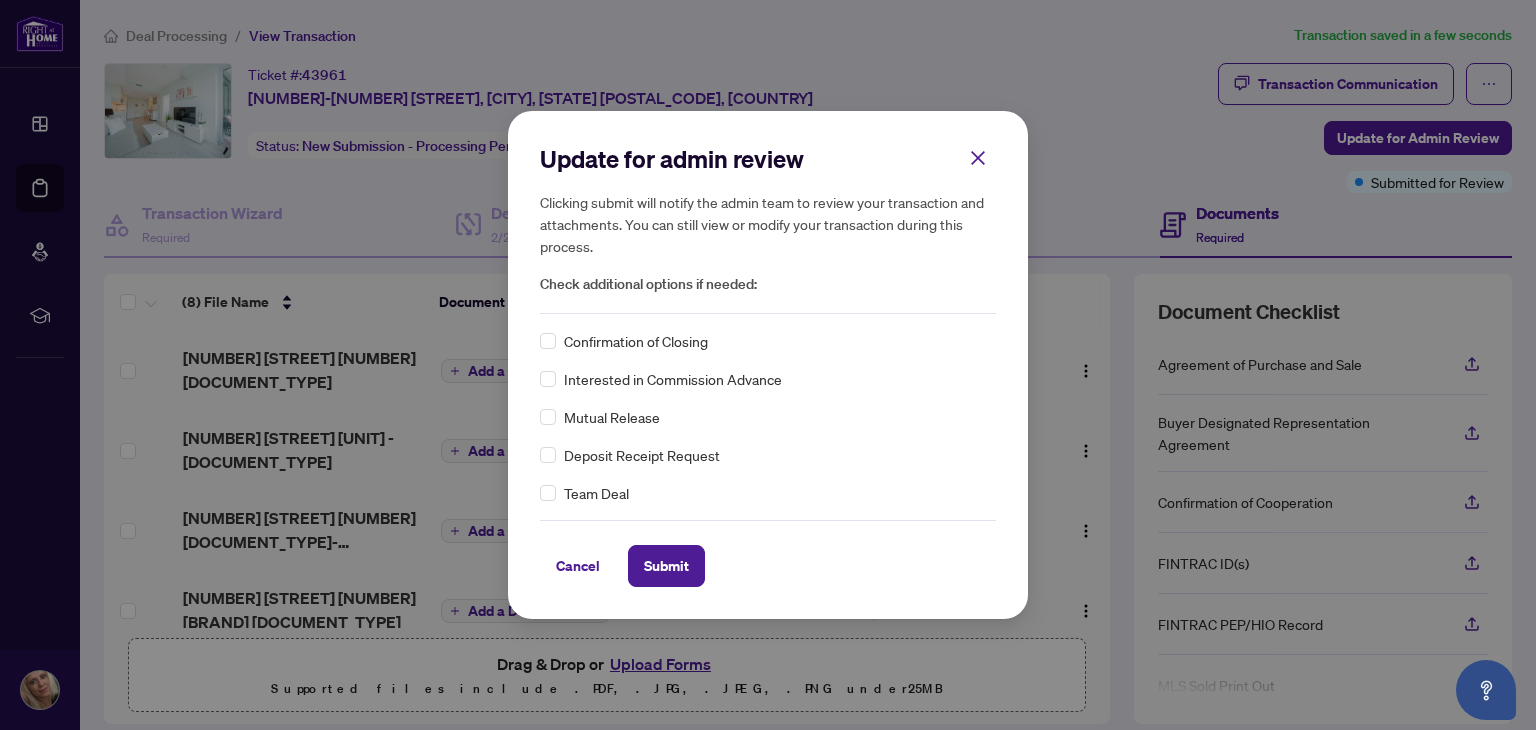 drag, startPoint x: 663, startPoint y: 566, endPoint x: 812, endPoint y: 469, distance: 177.792 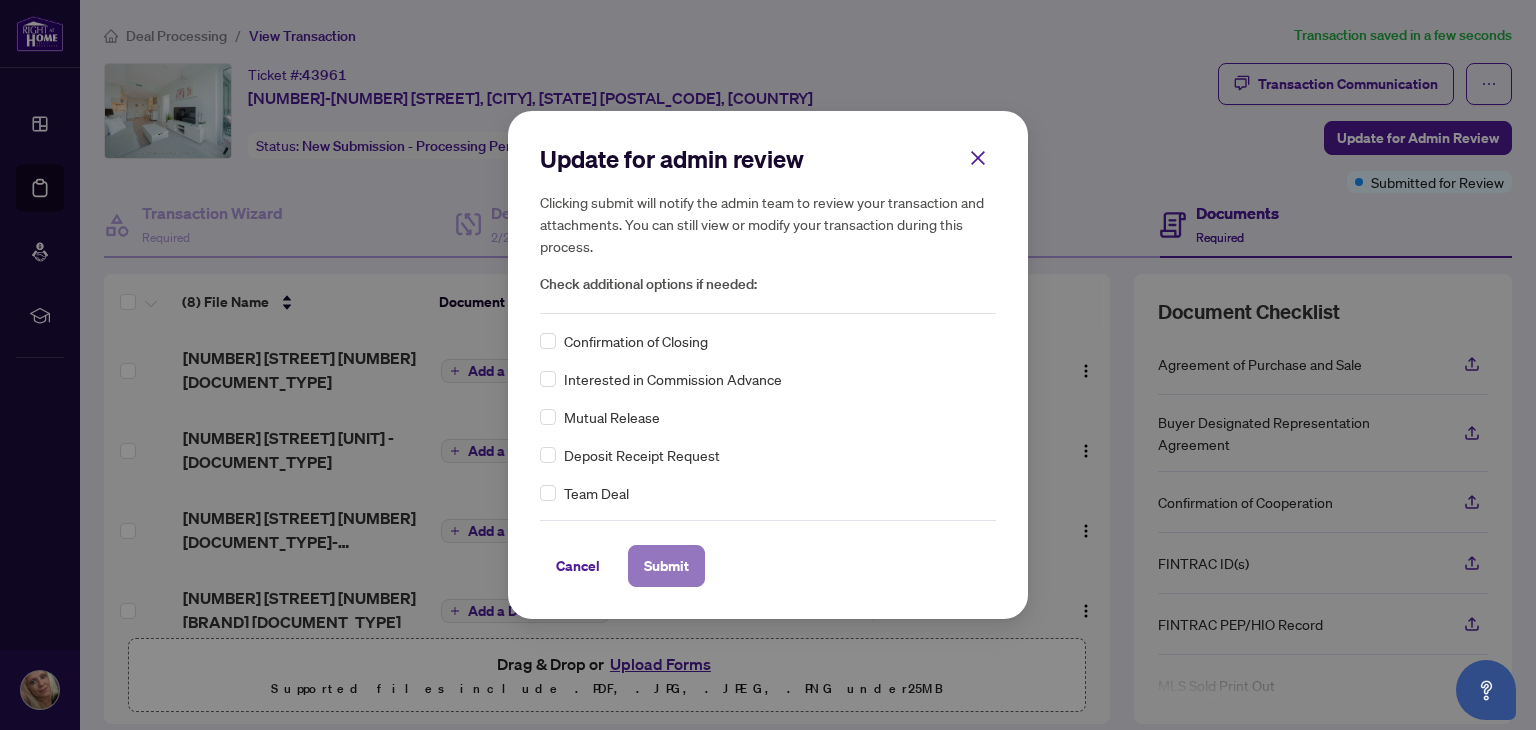 click on "Submit" at bounding box center (666, 566) 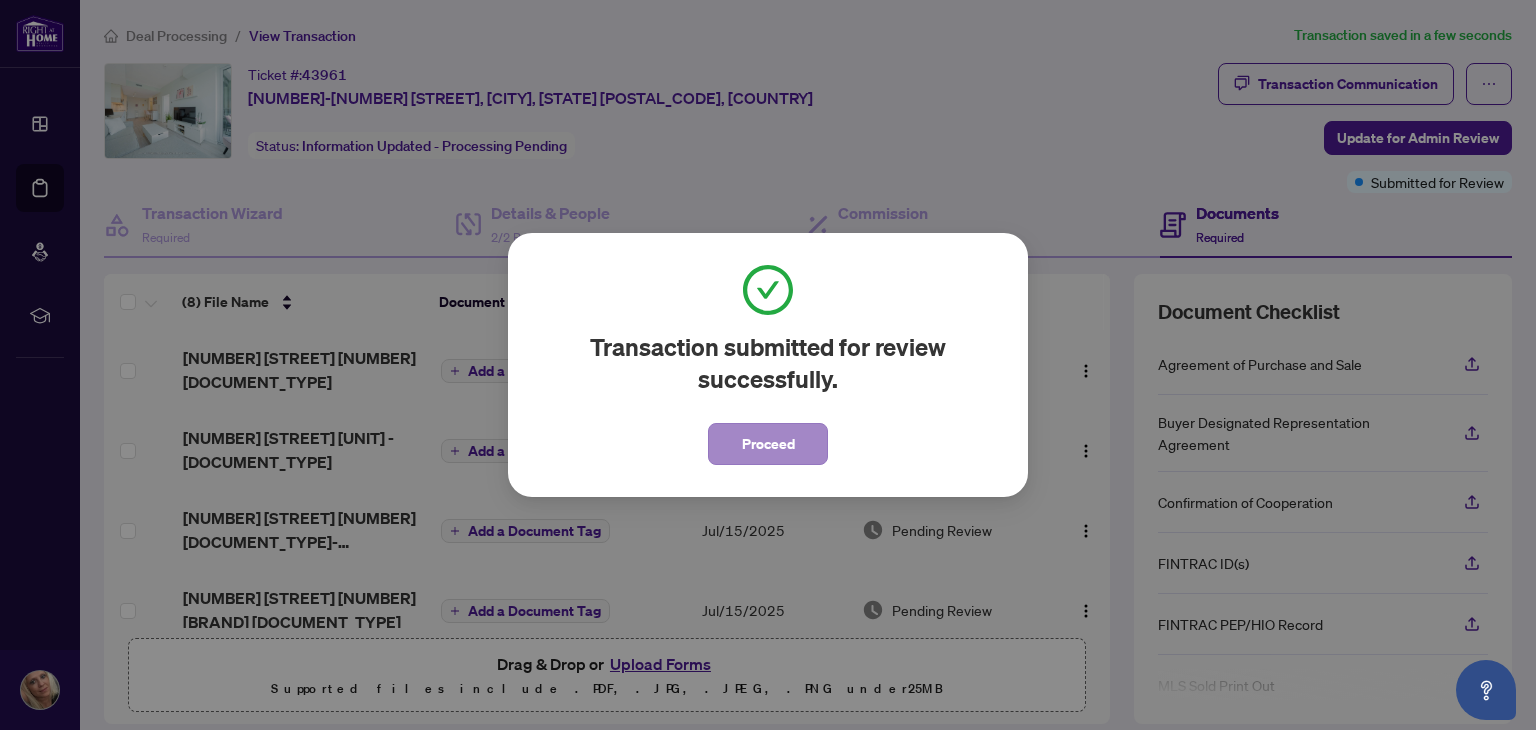 drag, startPoint x: 764, startPoint y: 418, endPoint x: 764, endPoint y: 454, distance: 36 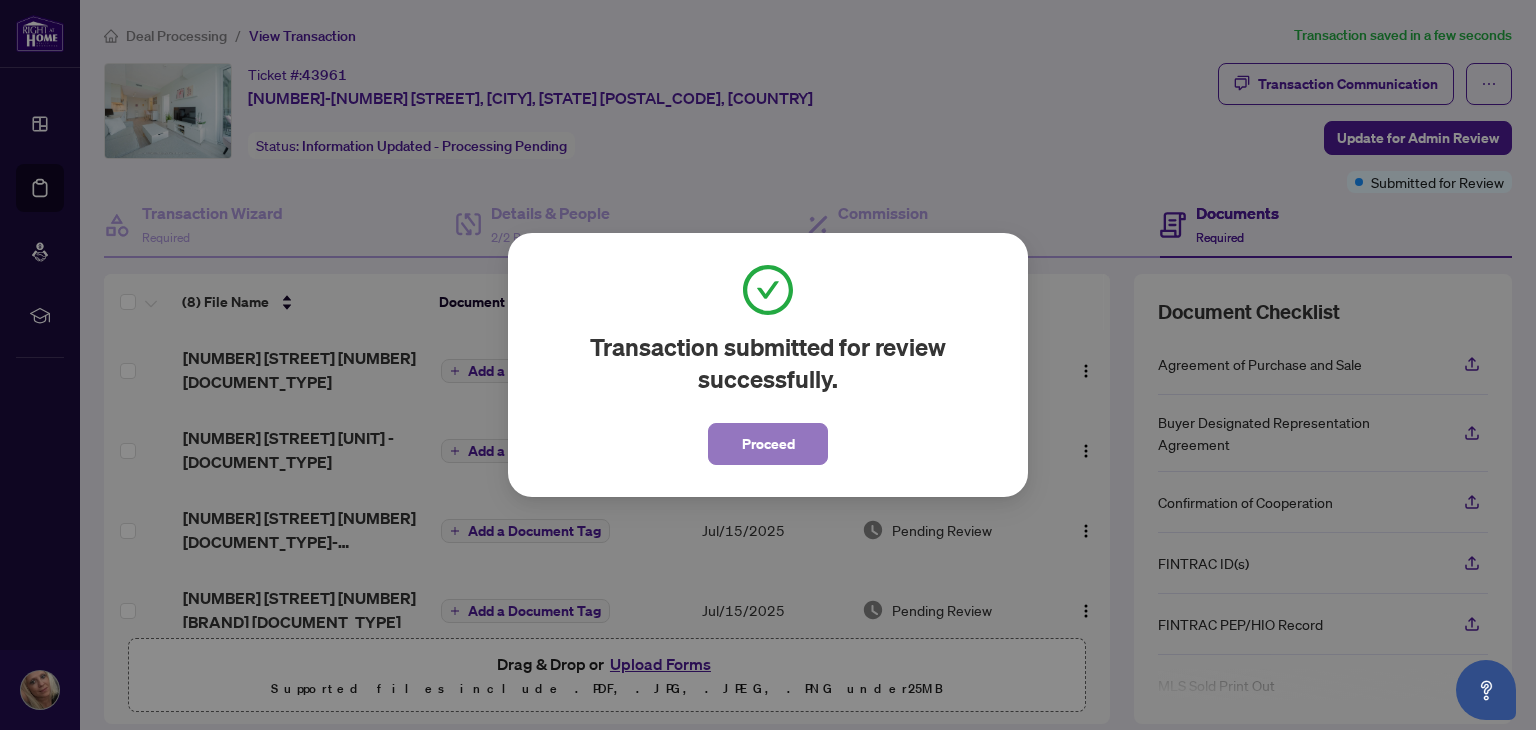 click on "Proceed" at bounding box center [768, 444] 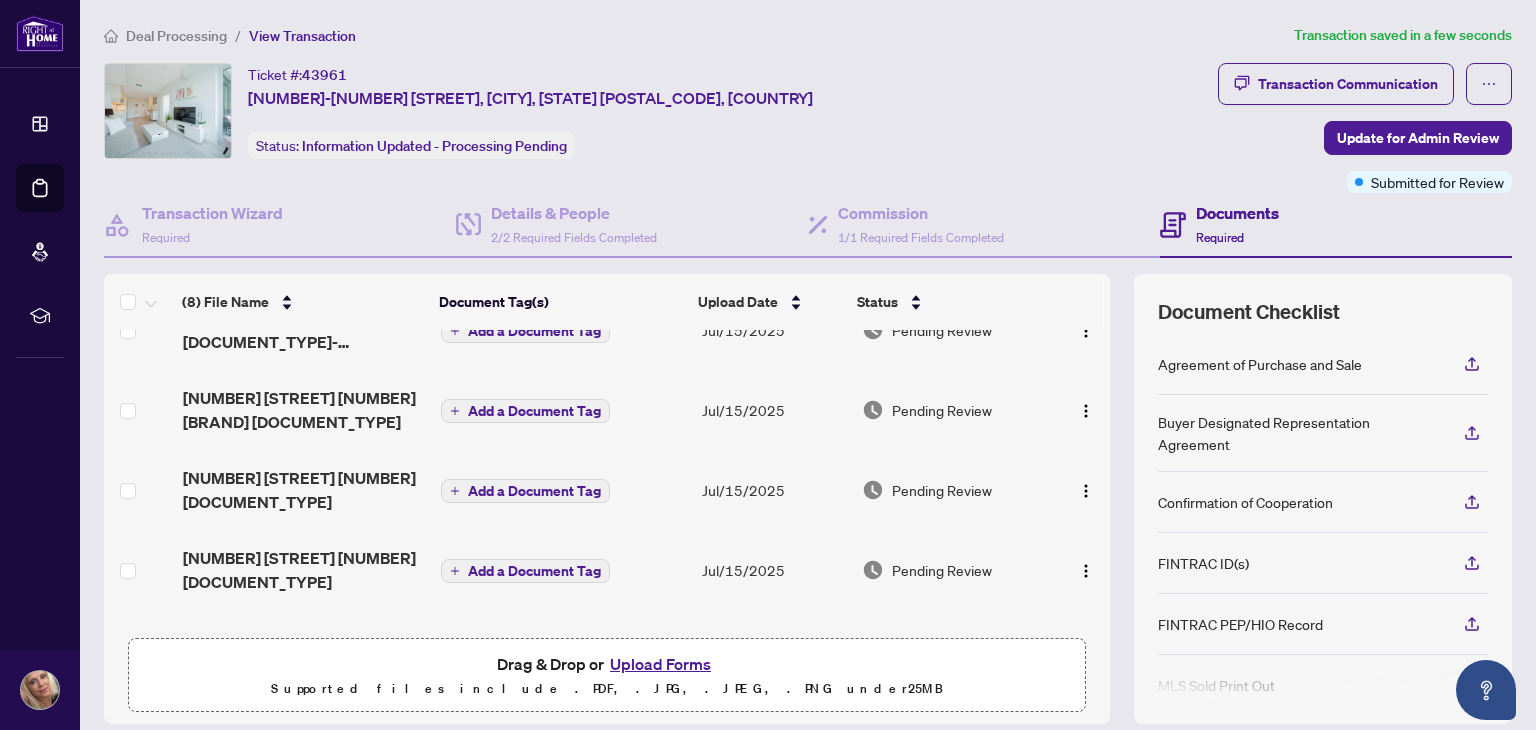 scroll, scrollTop: 348, scrollLeft: 0, axis: vertical 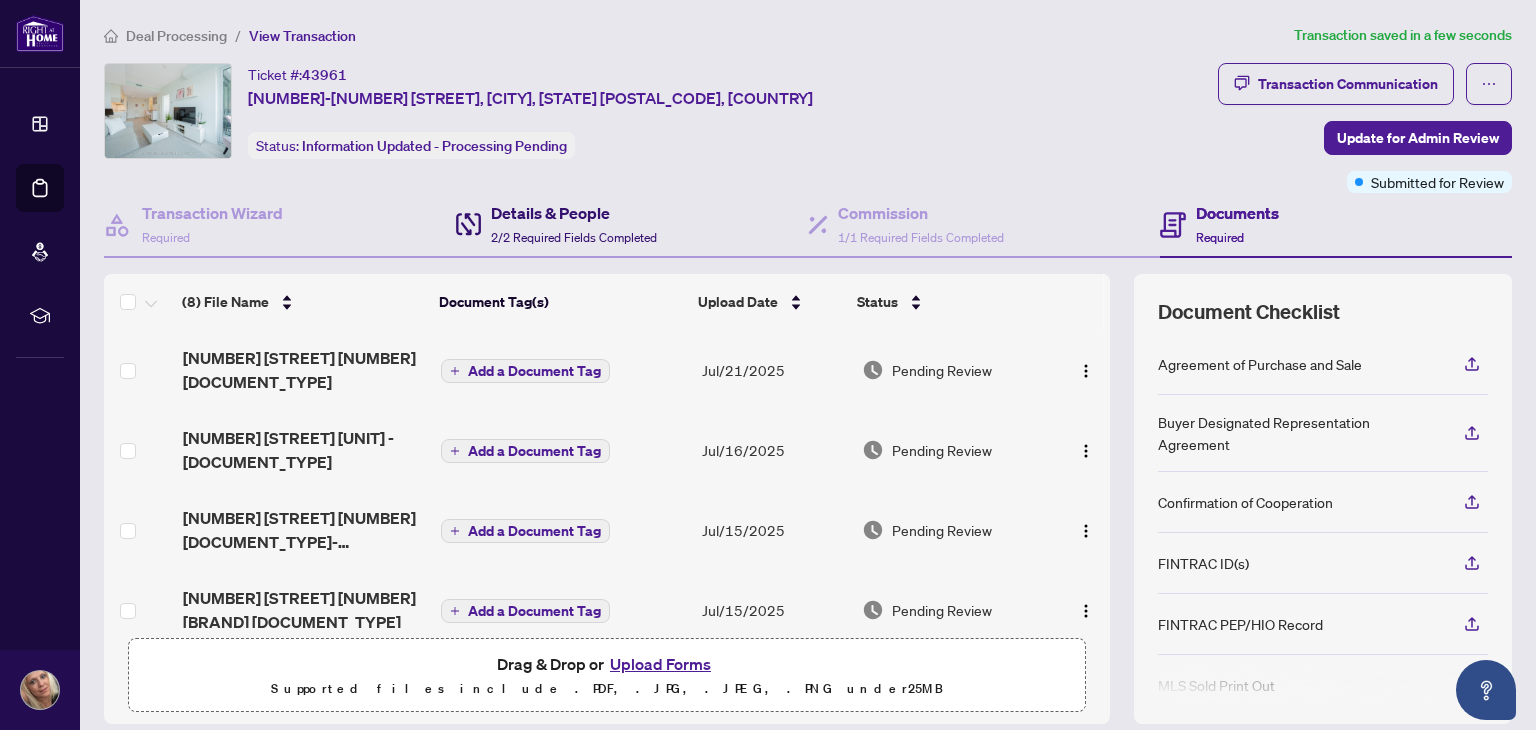 click on "2/2 Required Fields Completed" at bounding box center (574, 237) 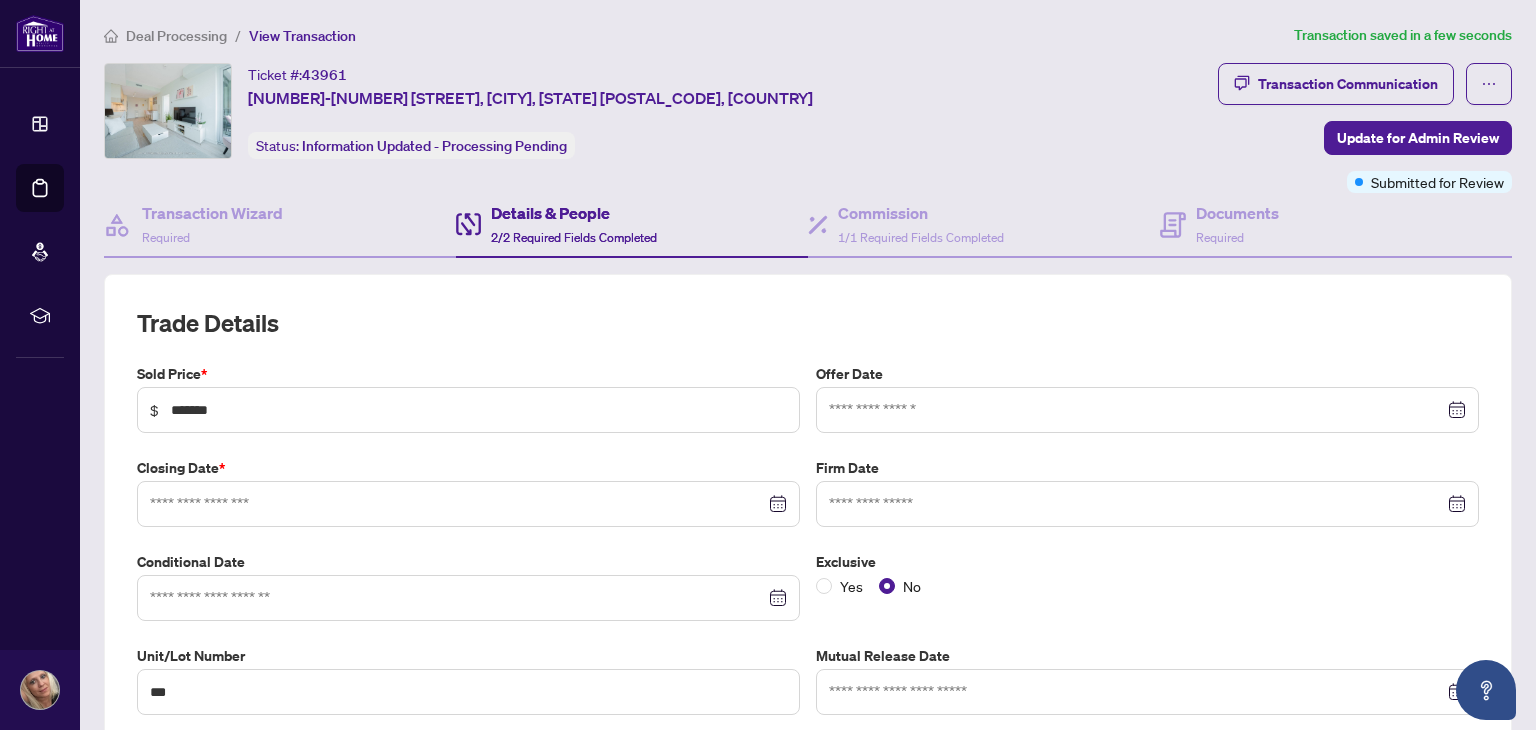 type on "**********" 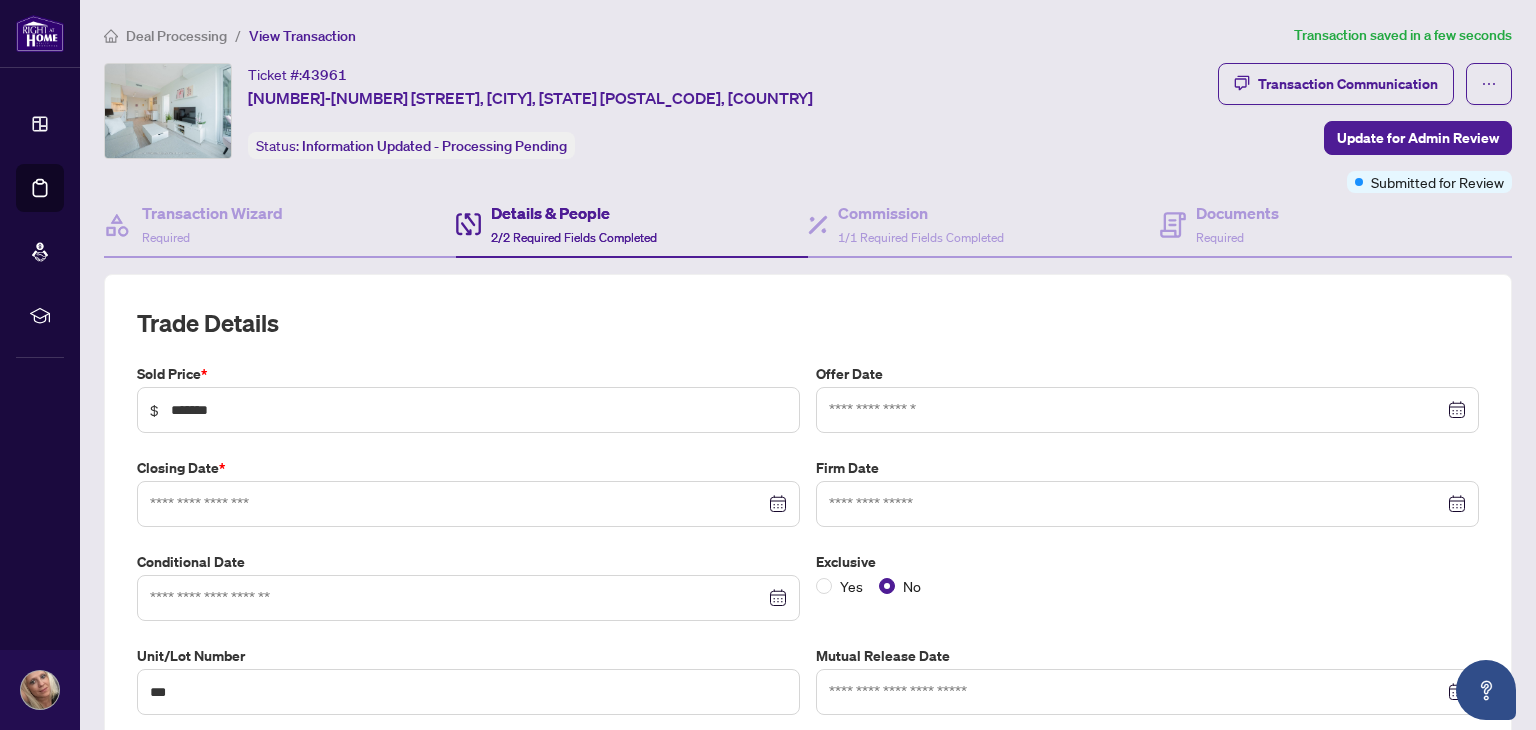 type on "**********" 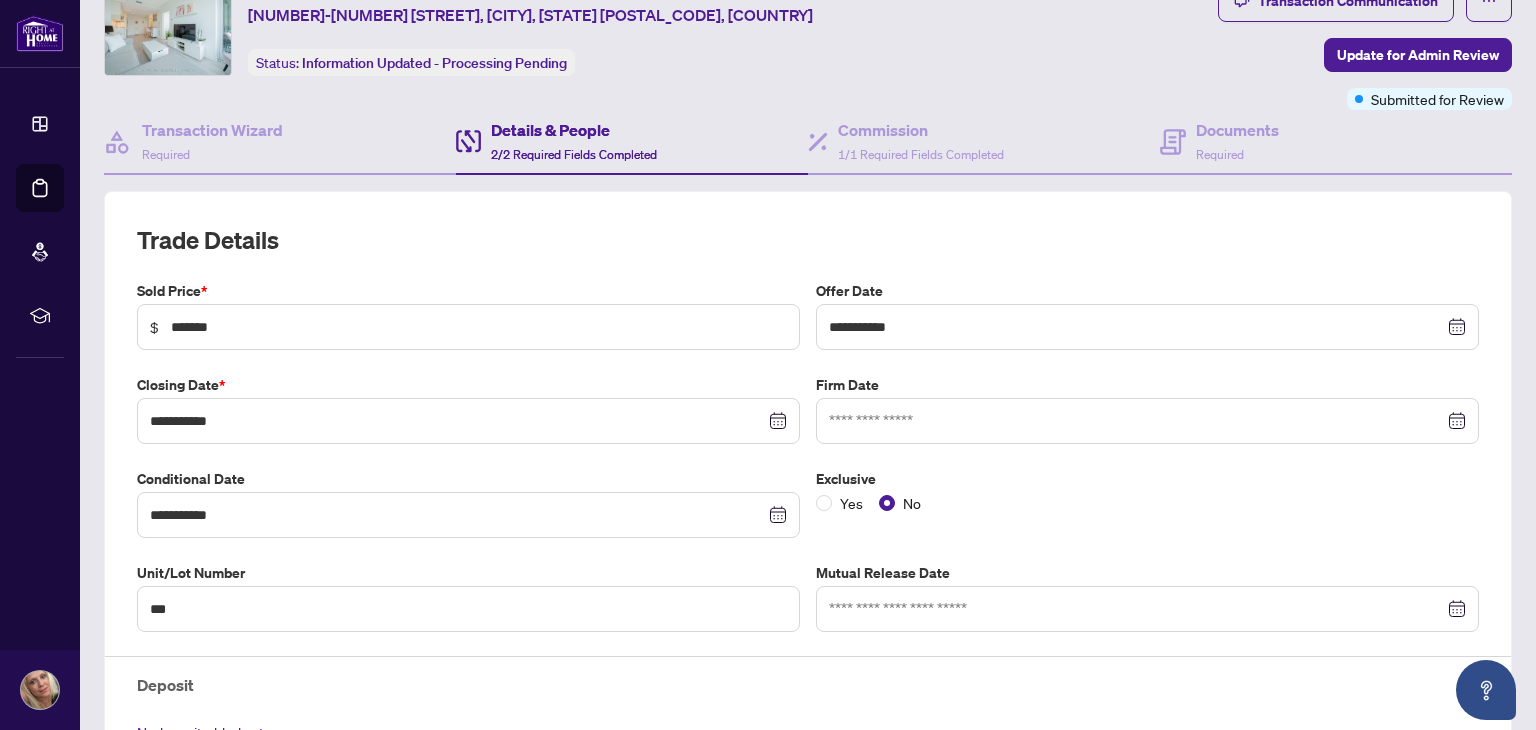 scroll, scrollTop: 200, scrollLeft: 0, axis: vertical 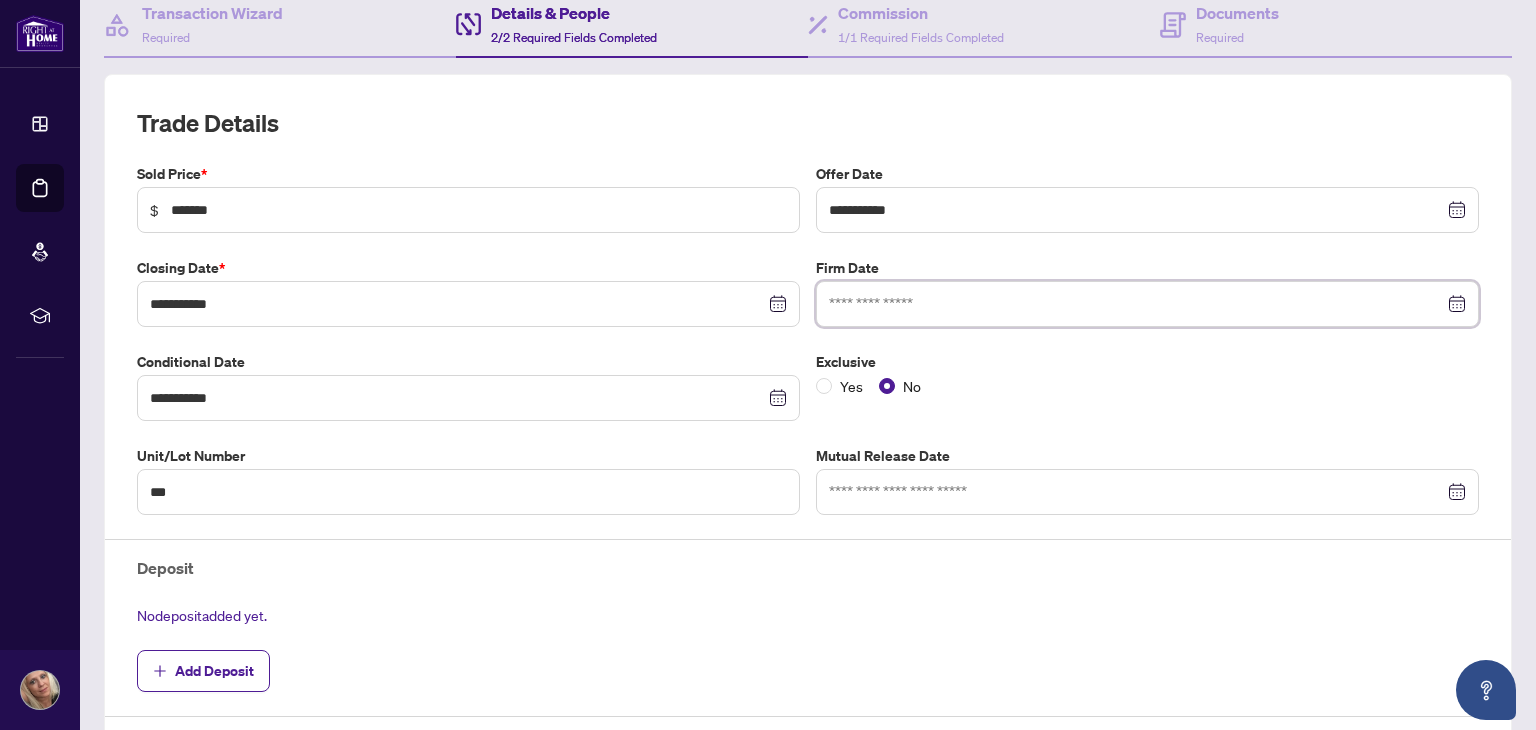 click at bounding box center (1136, 304) 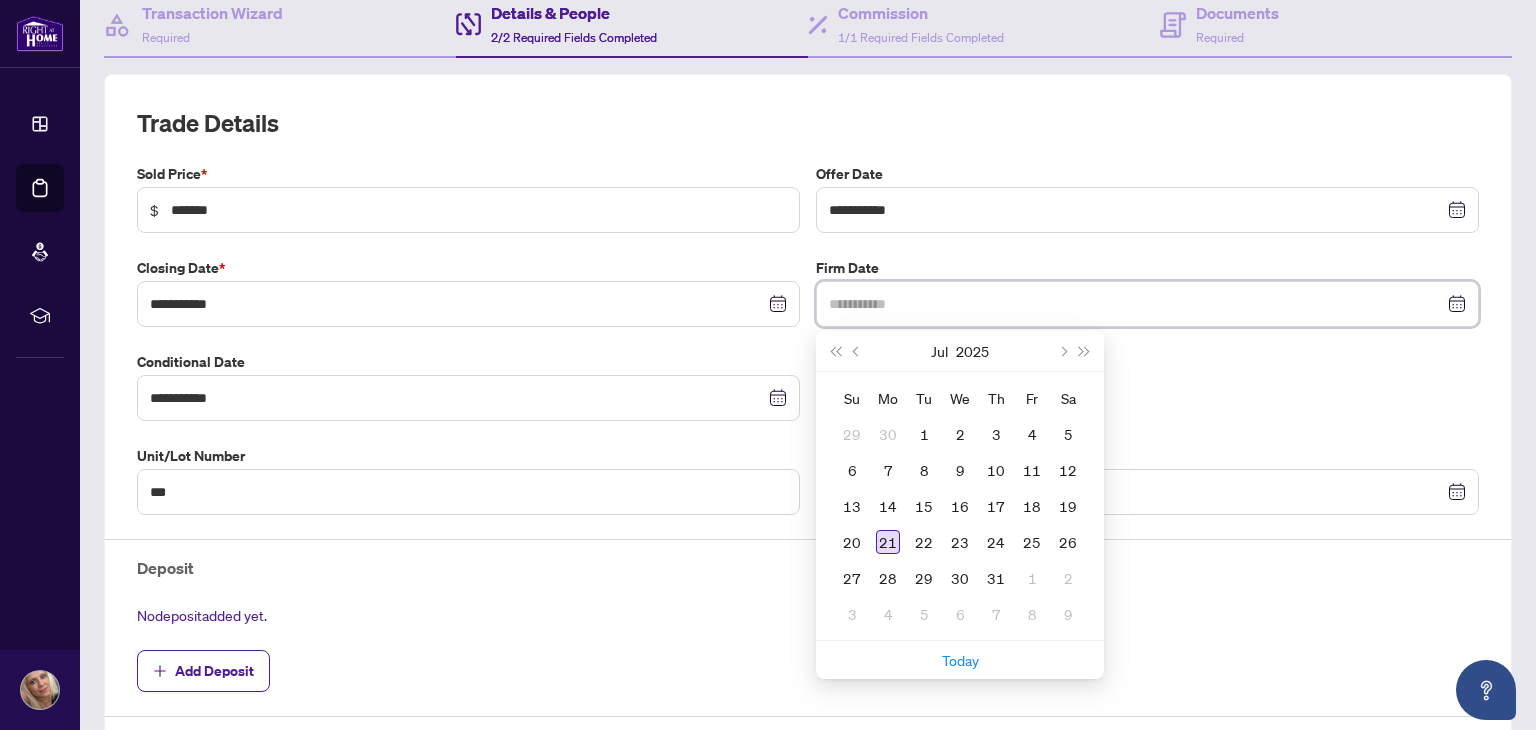 type on "**********" 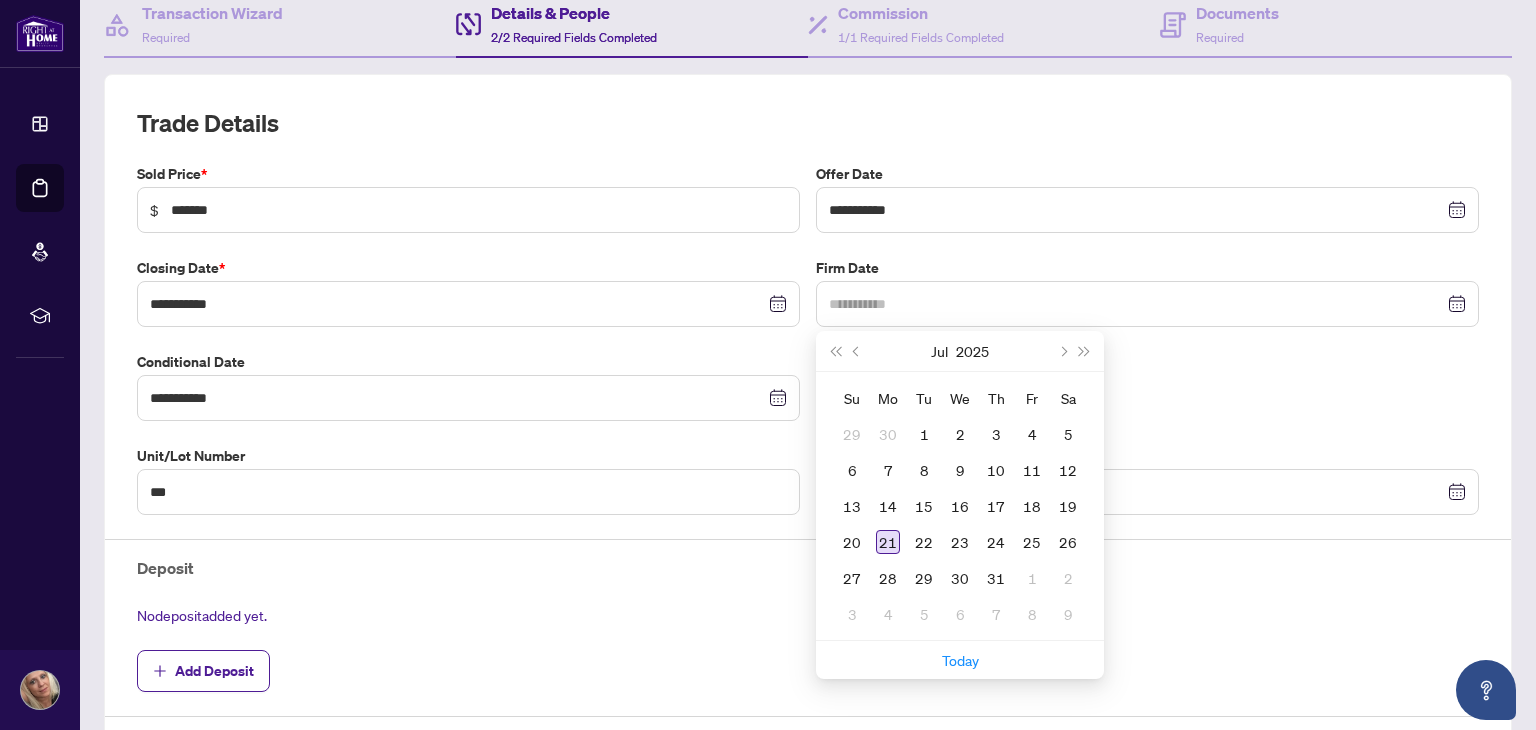 click on "21" at bounding box center [888, 542] 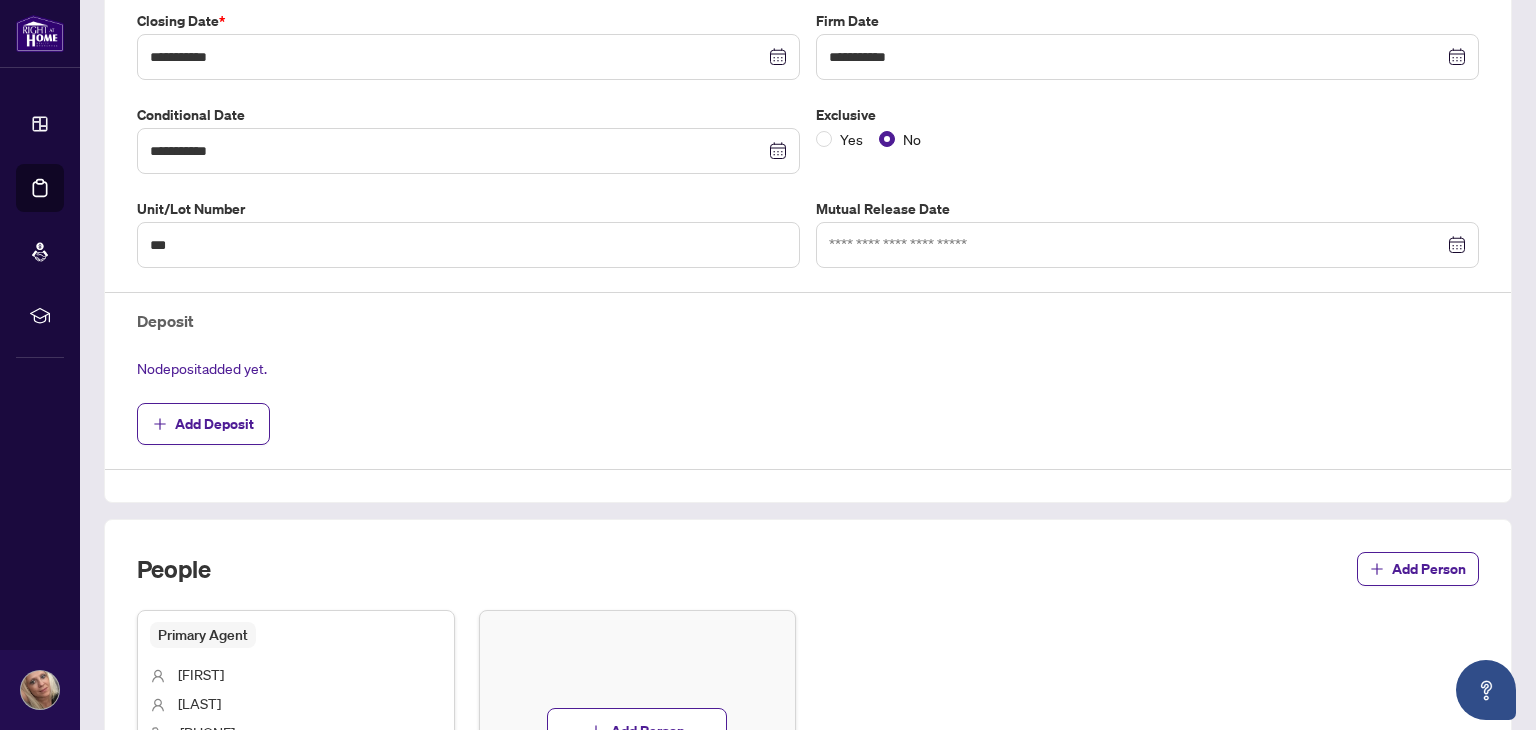 scroll, scrollTop: 500, scrollLeft: 0, axis: vertical 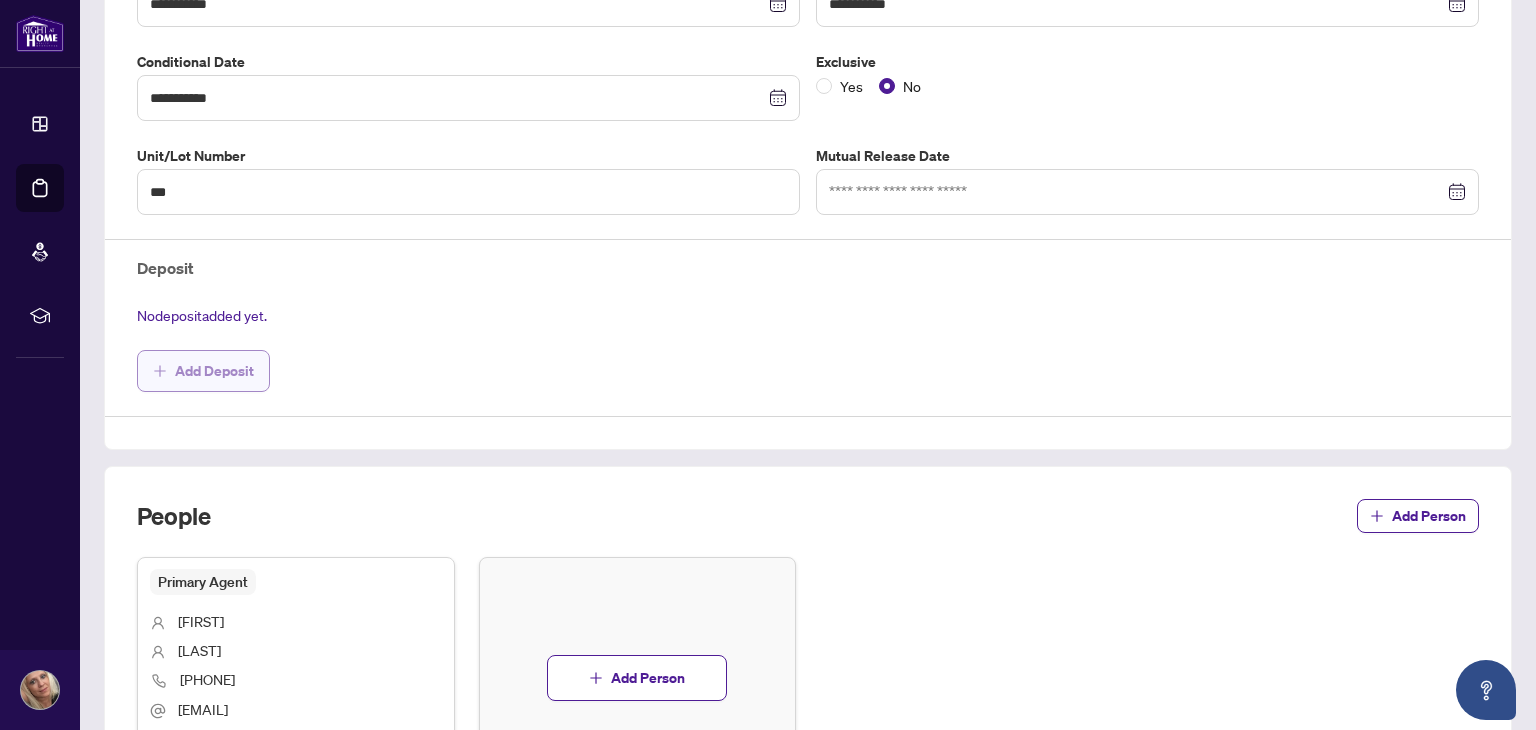 click on "Add Deposit" at bounding box center [214, 371] 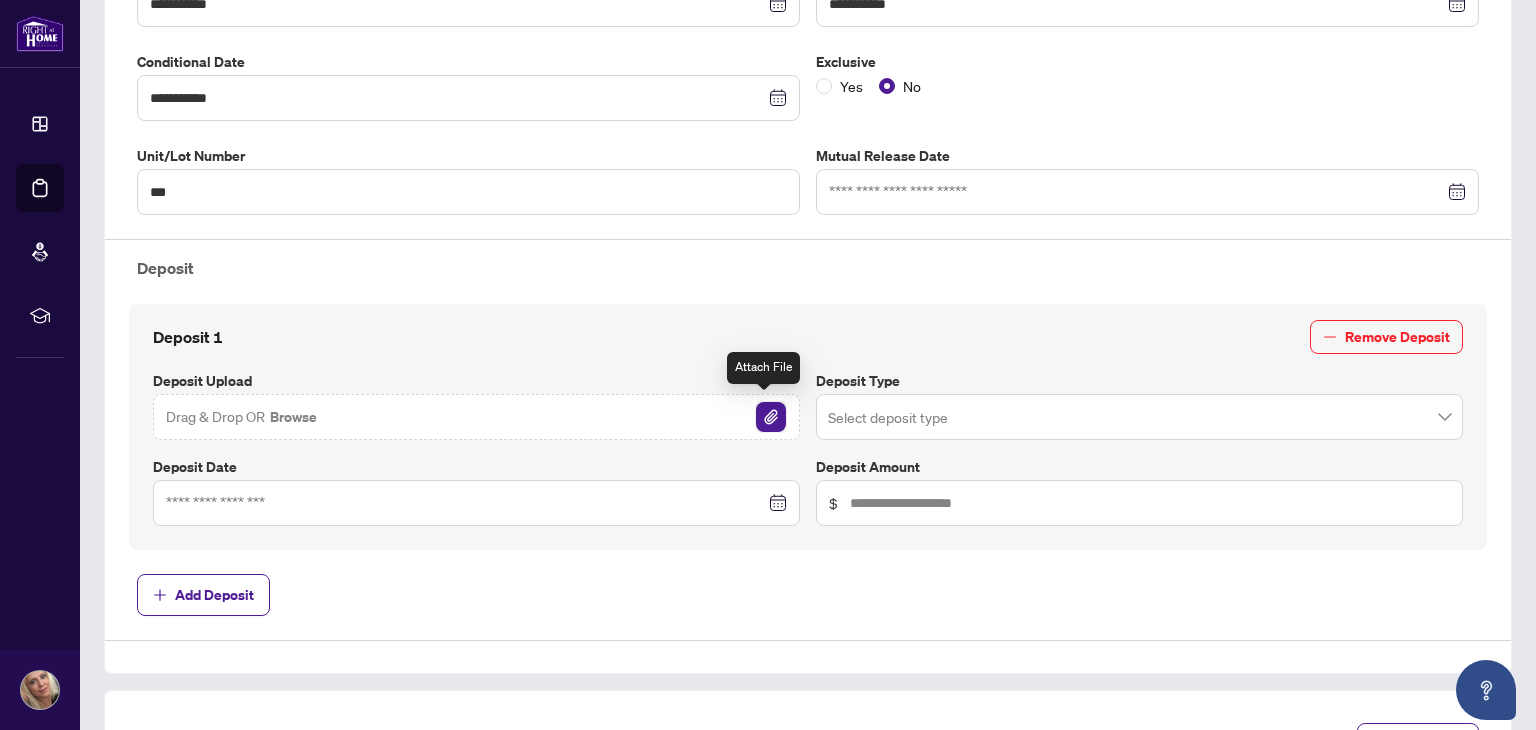 click at bounding box center (771, 417) 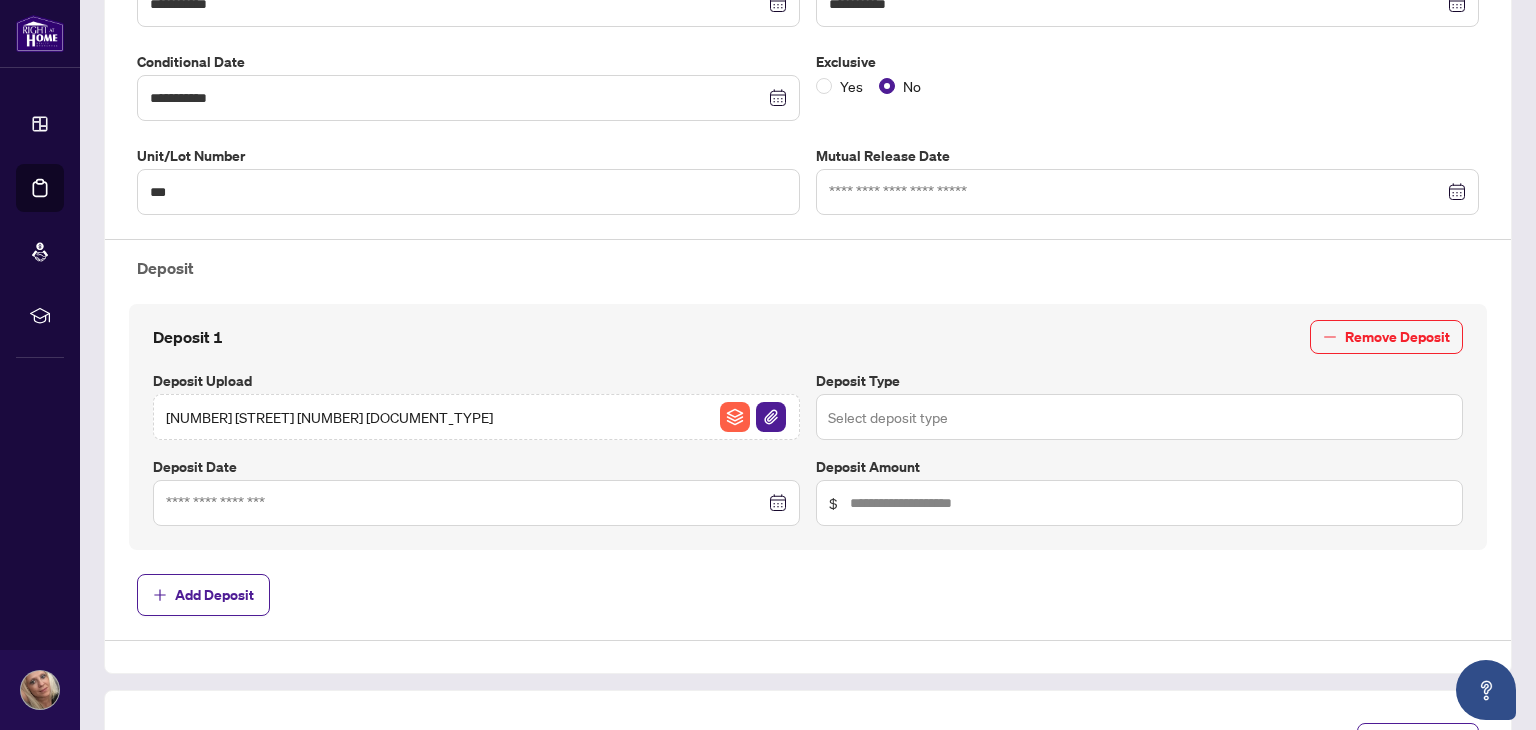 click at bounding box center (1139, 417) 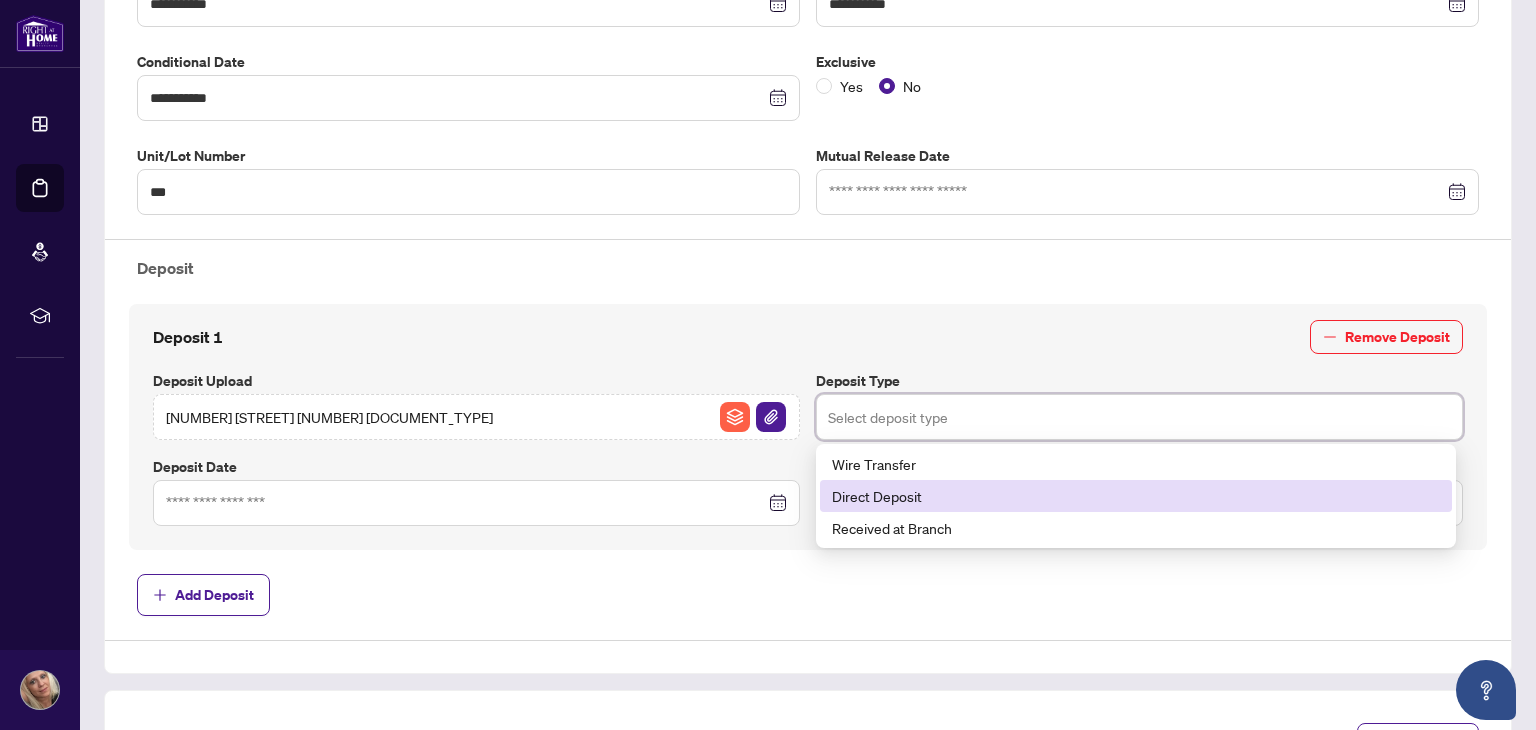 click on "Direct Deposit" at bounding box center [1136, 496] 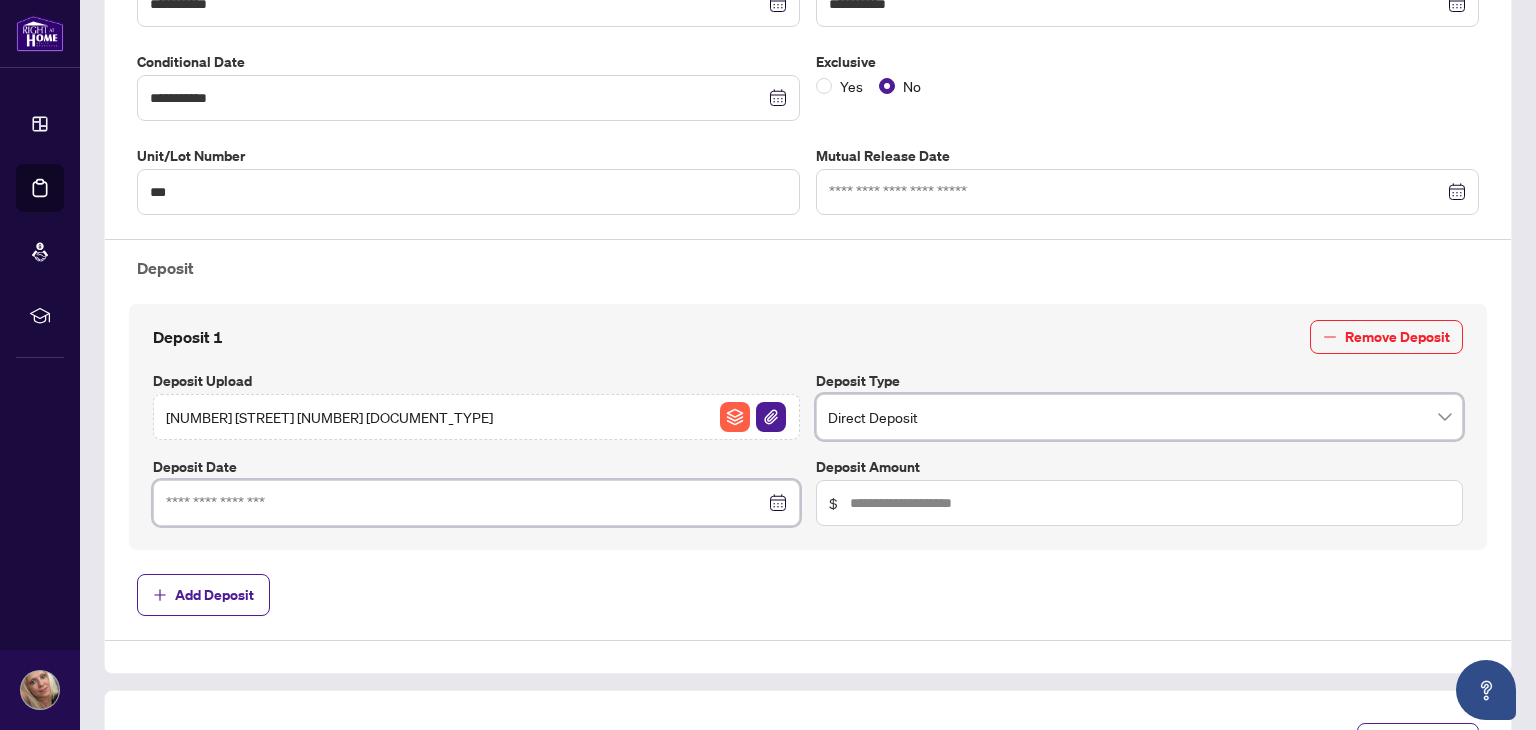 click at bounding box center [465, 503] 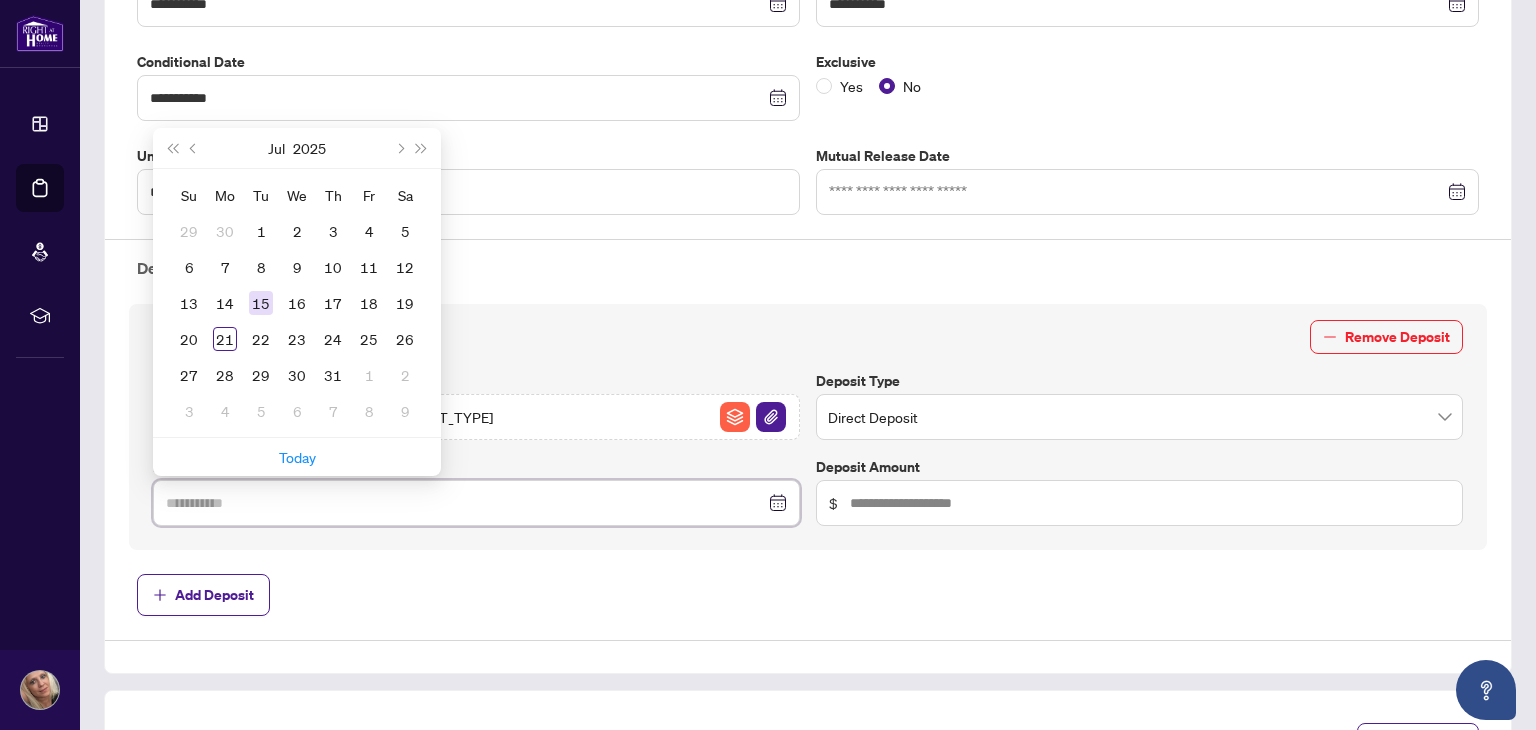 type on "**********" 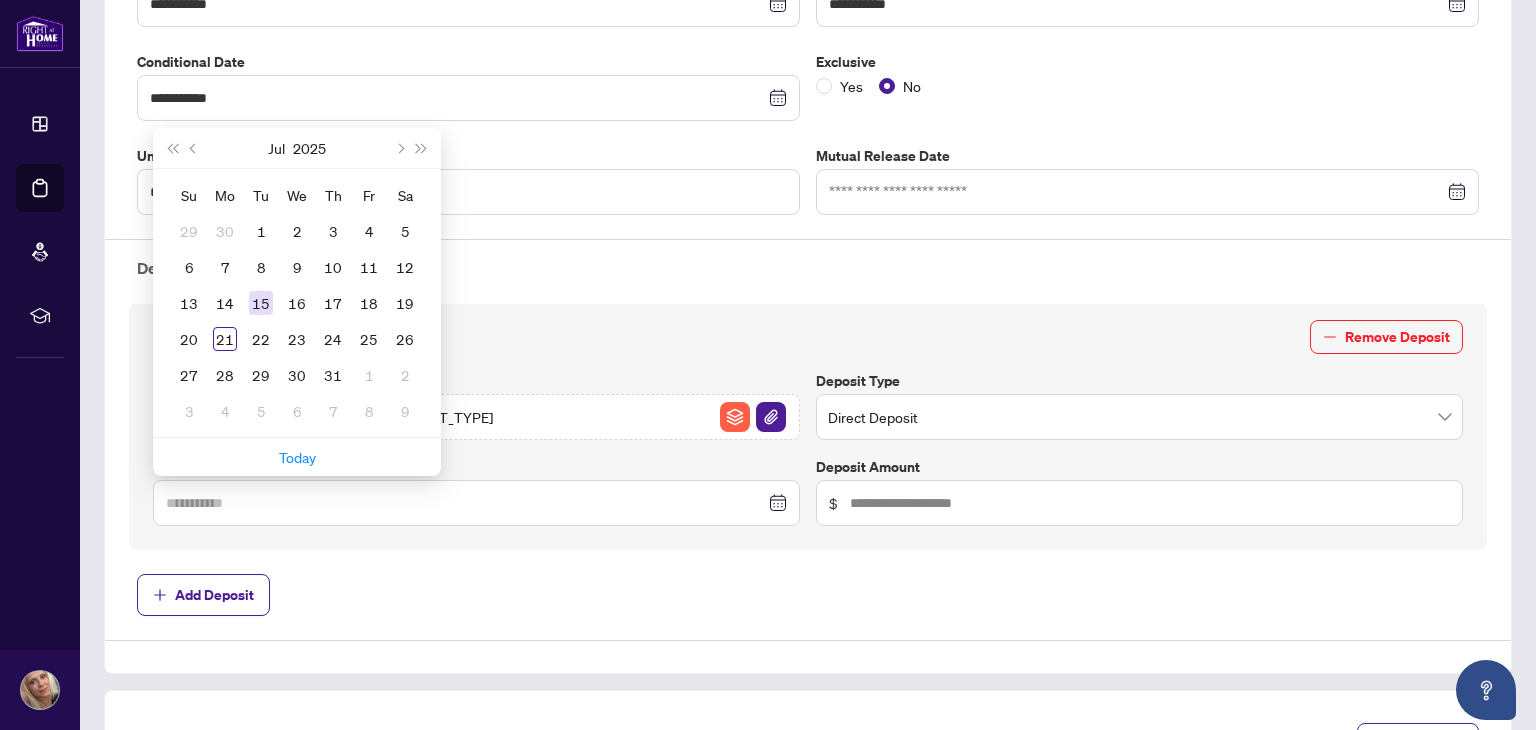 click on "15" at bounding box center [261, 303] 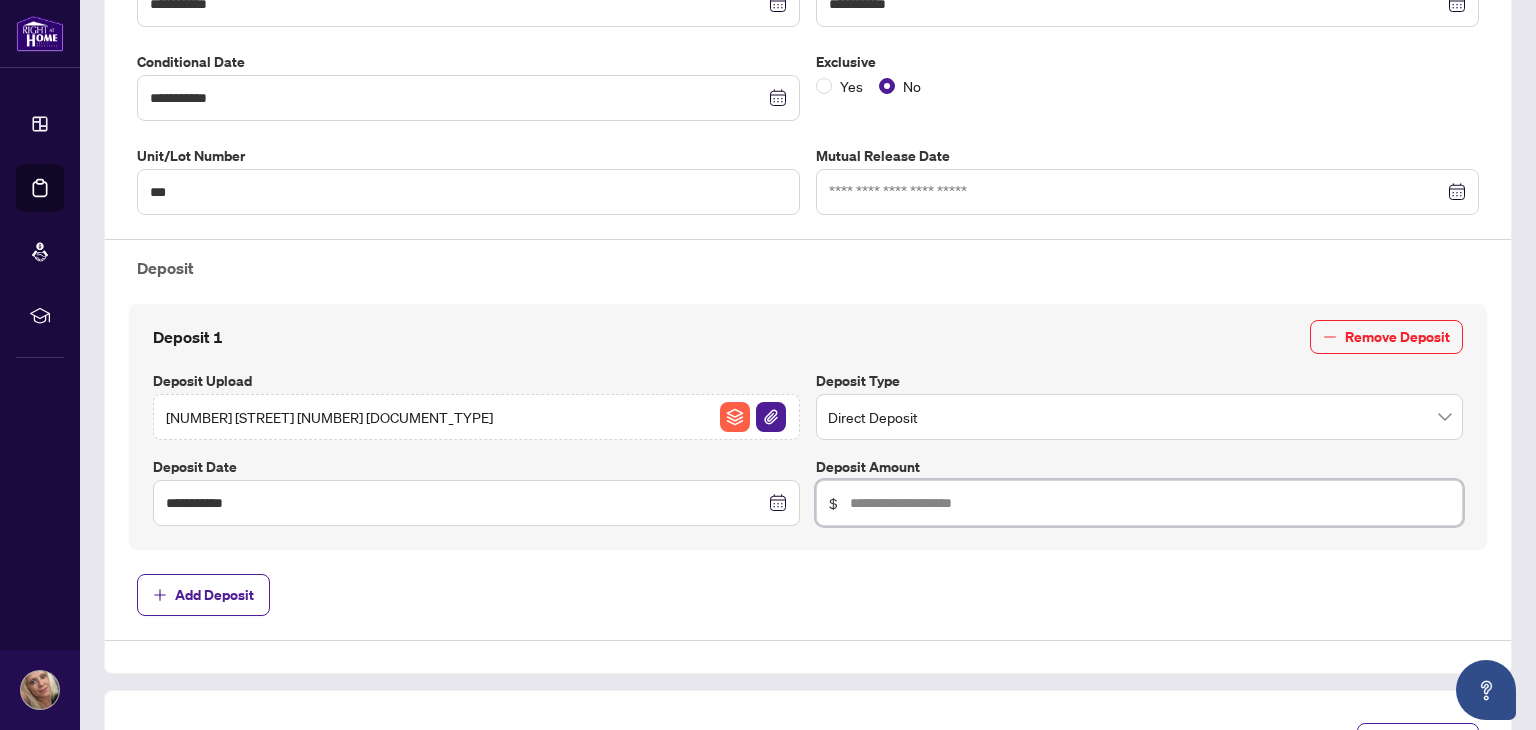 click at bounding box center [1150, 503] 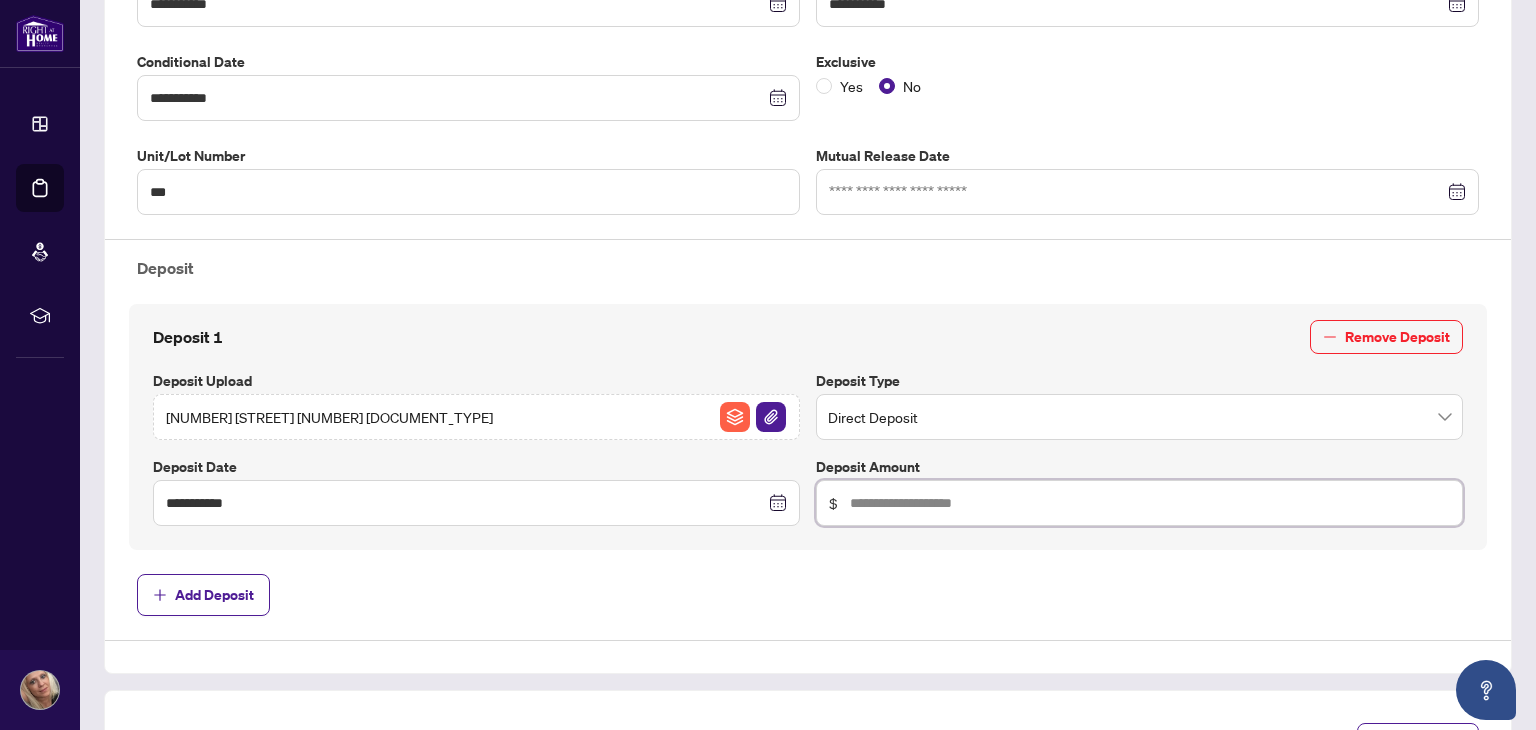 type on "******" 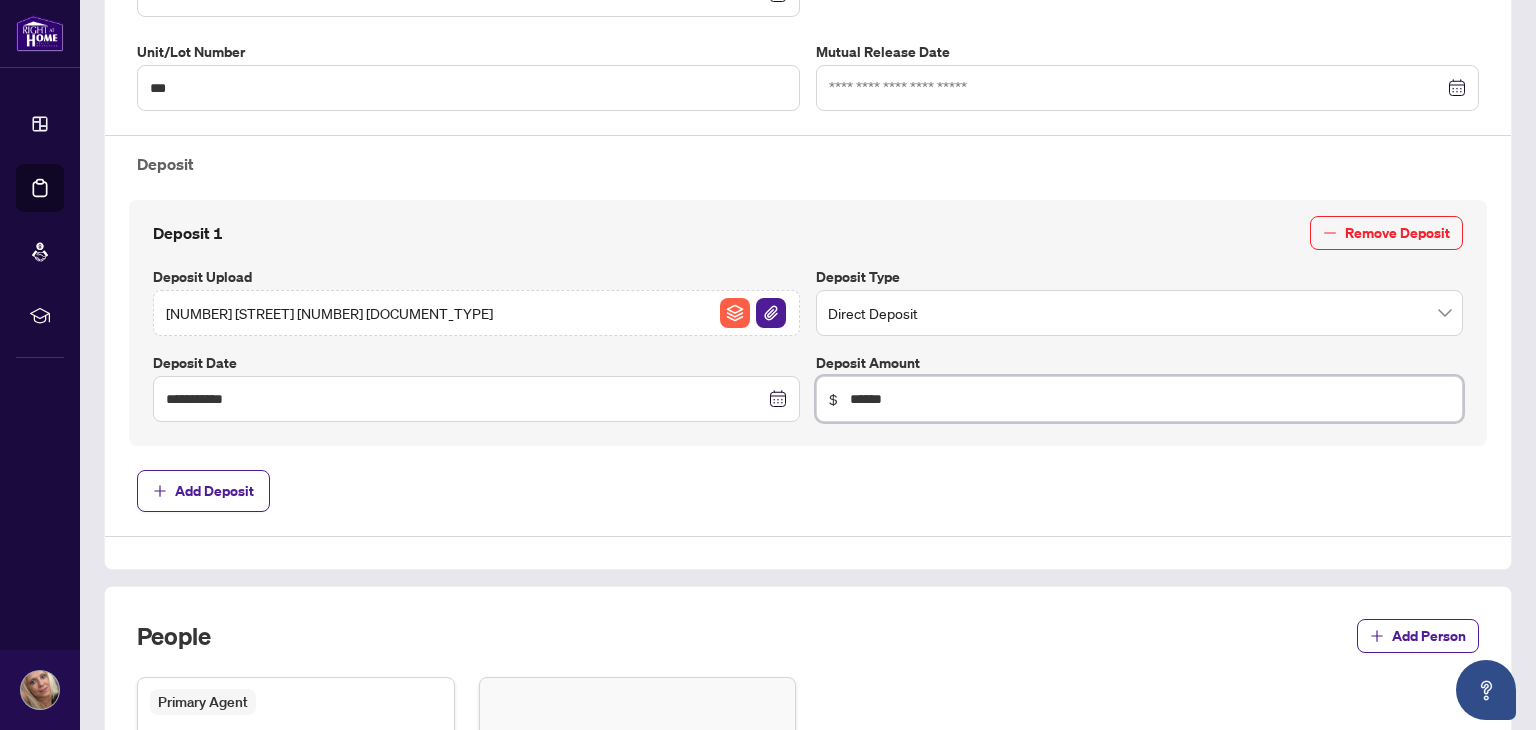 scroll, scrollTop: 600, scrollLeft: 0, axis: vertical 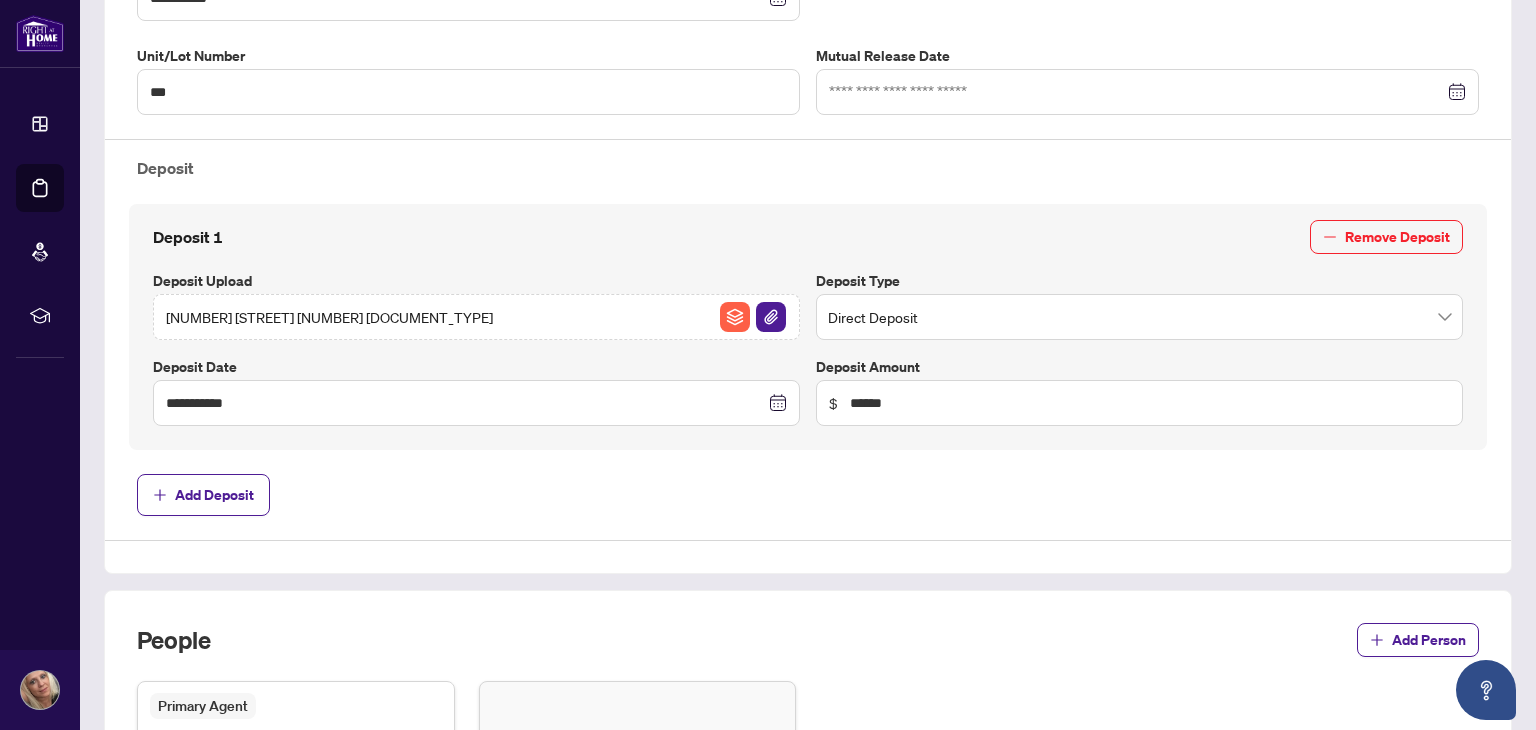 click on "Deposit 1 Remove Deposit" at bounding box center (808, 237) 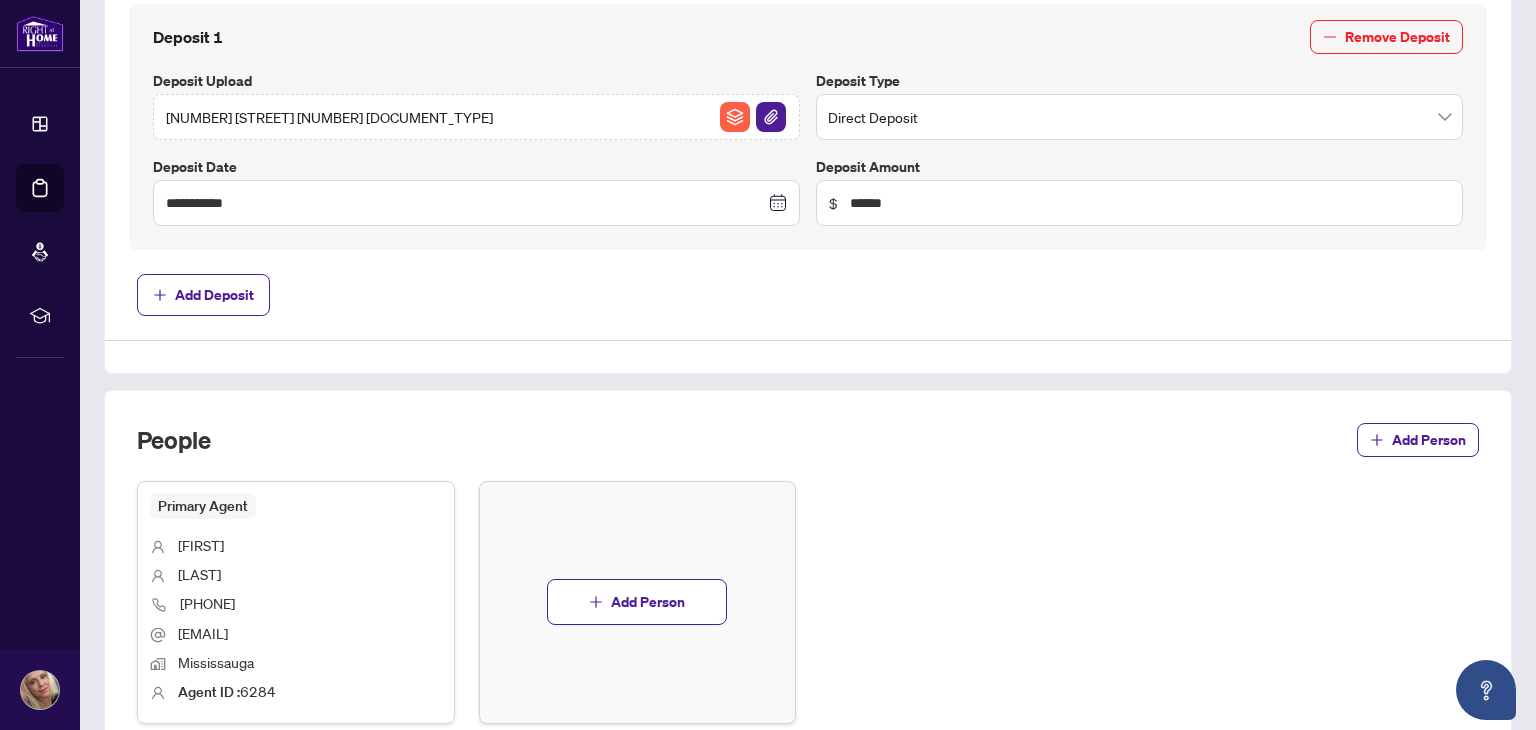 scroll, scrollTop: 971, scrollLeft: 0, axis: vertical 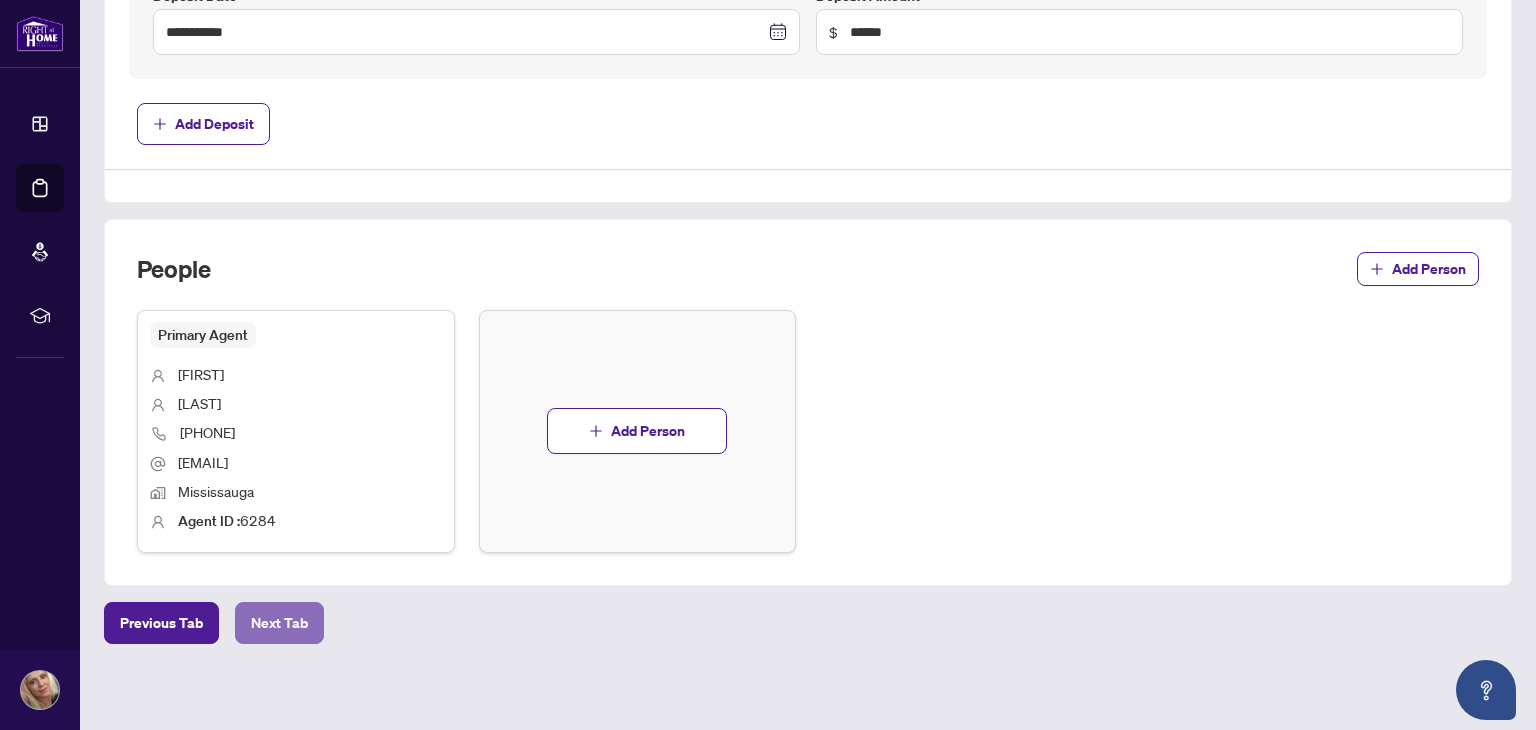 click on "Next Tab" at bounding box center [279, 623] 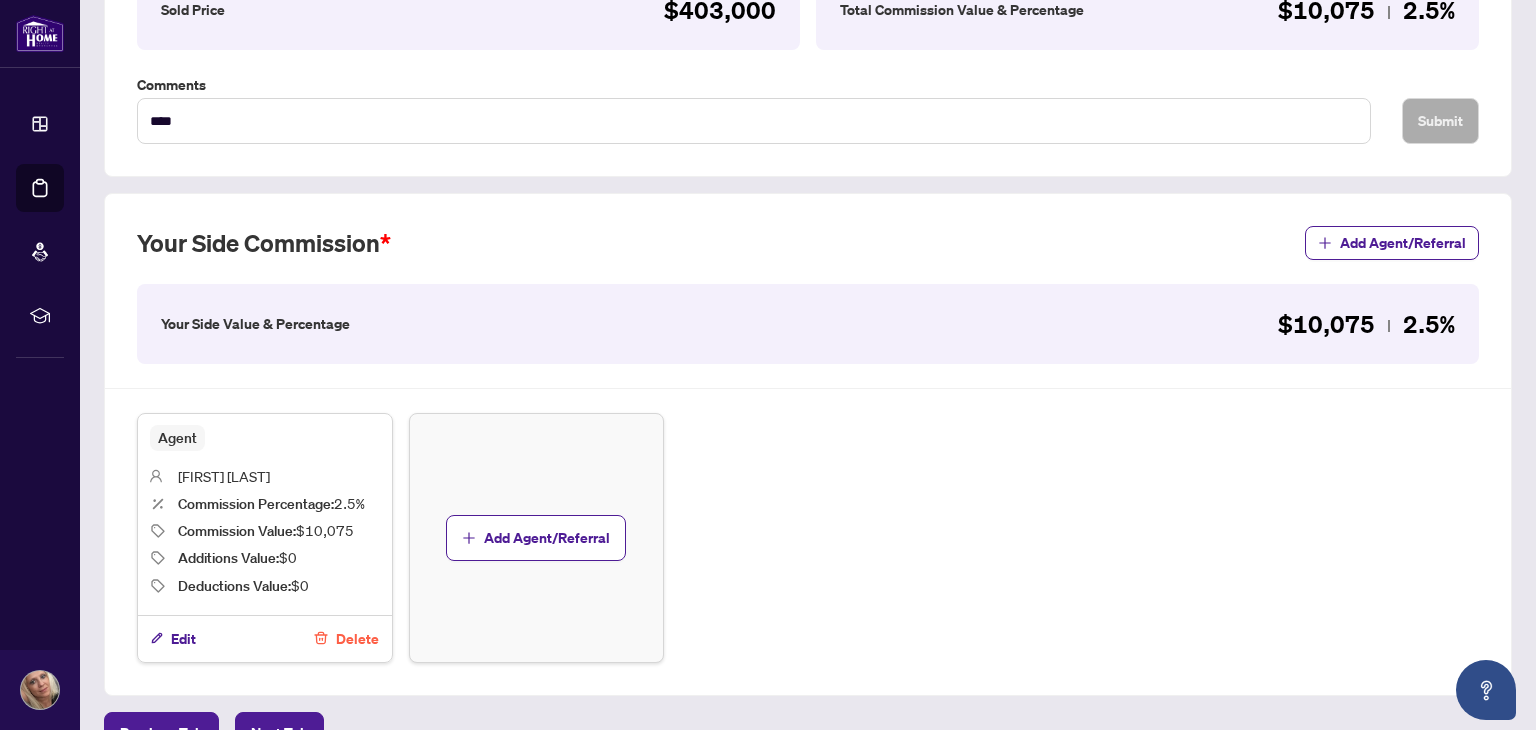 scroll, scrollTop: 500, scrollLeft: 0, axis: vertical 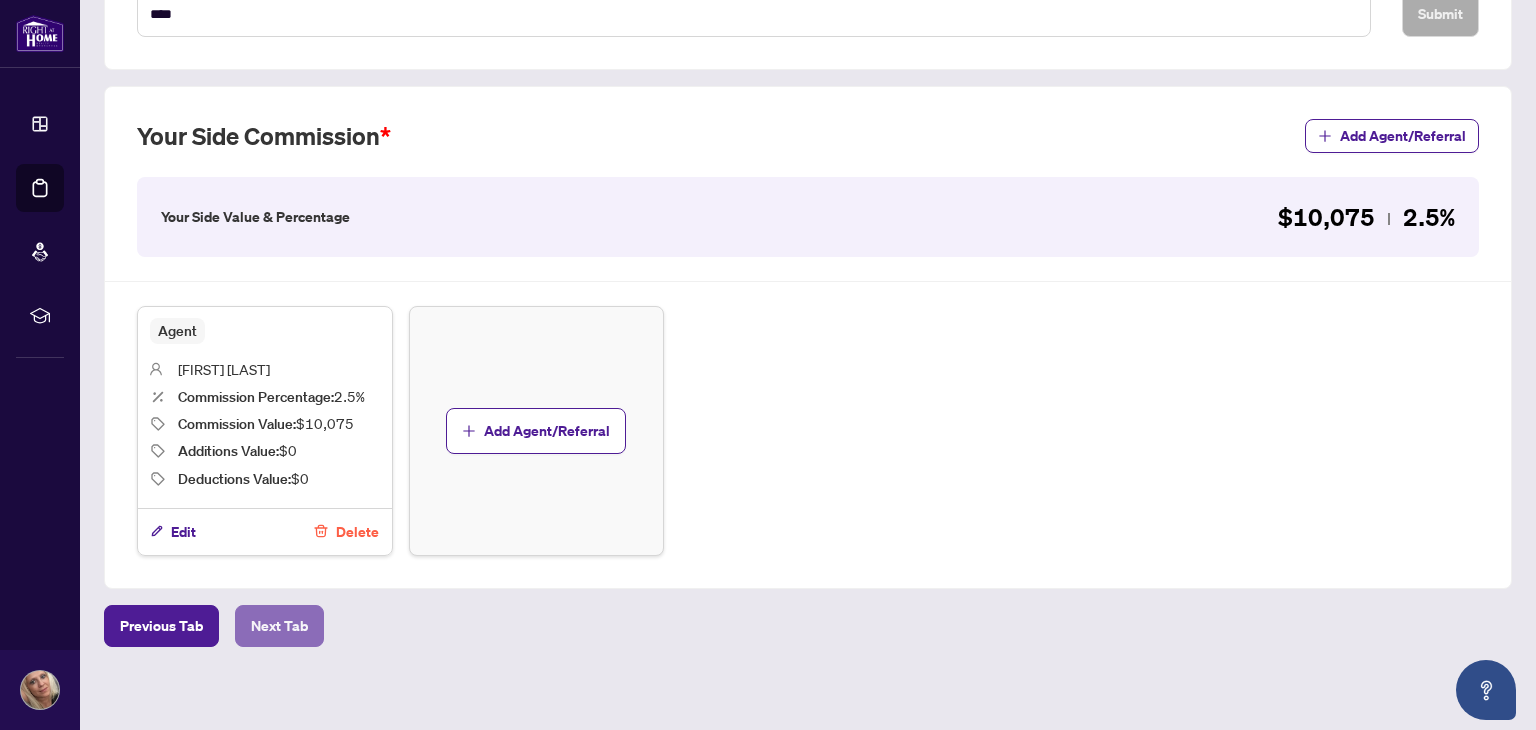 click on "Next Tab" at bounding box center [279, 626] 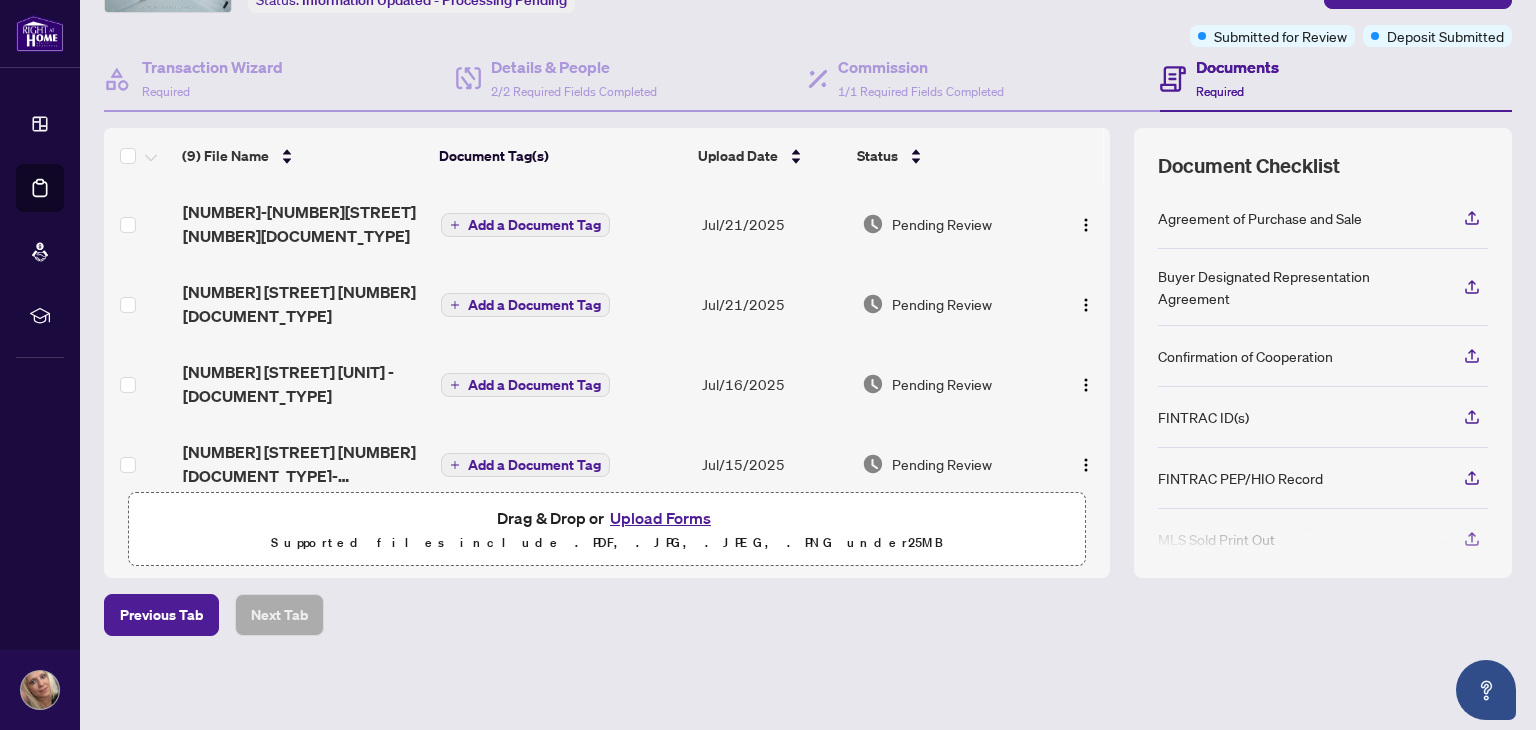 scroll, scrollTop: 0, scrollLeft: 0, axis: both 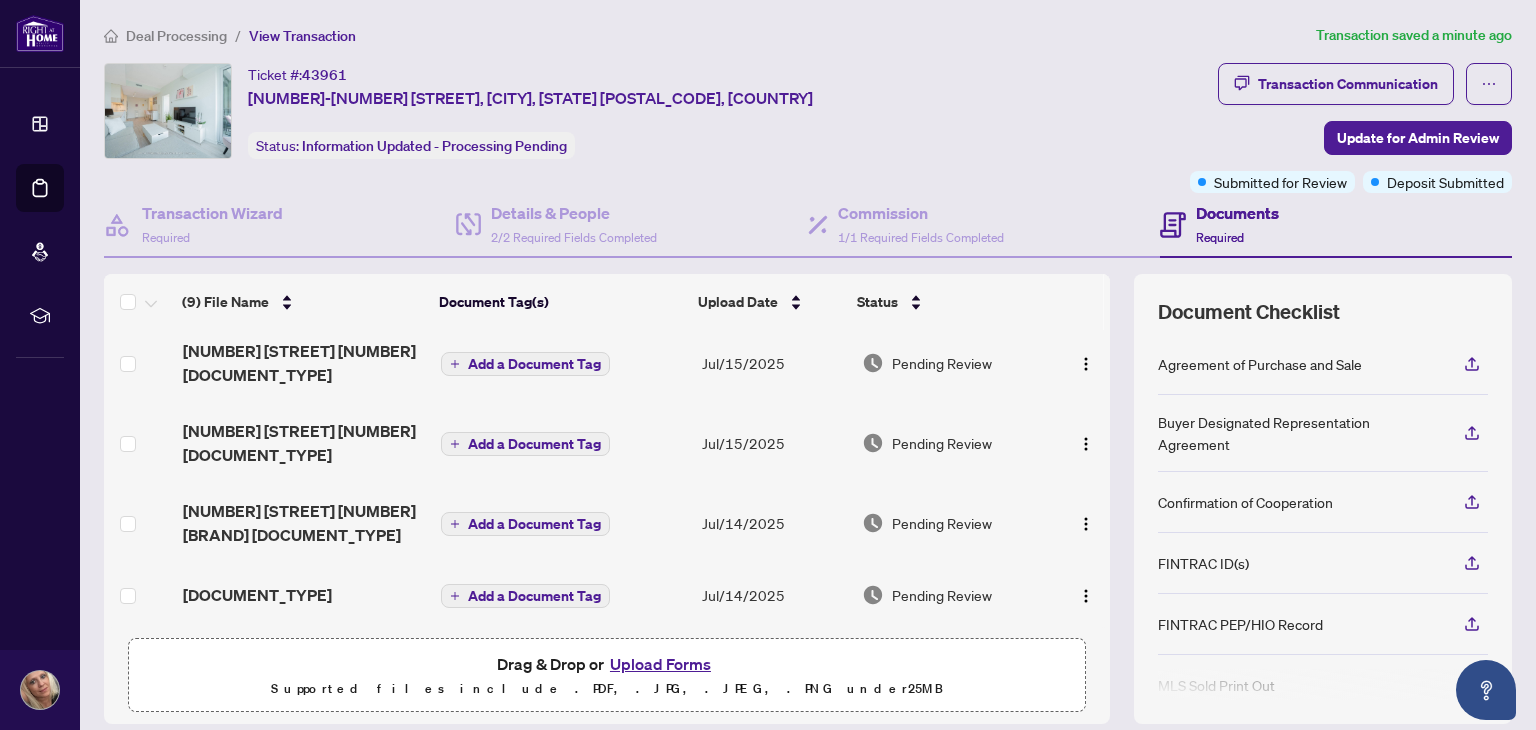 click on "FINTRAC PEP/HIO Record" at bounding box center [1323, 624] 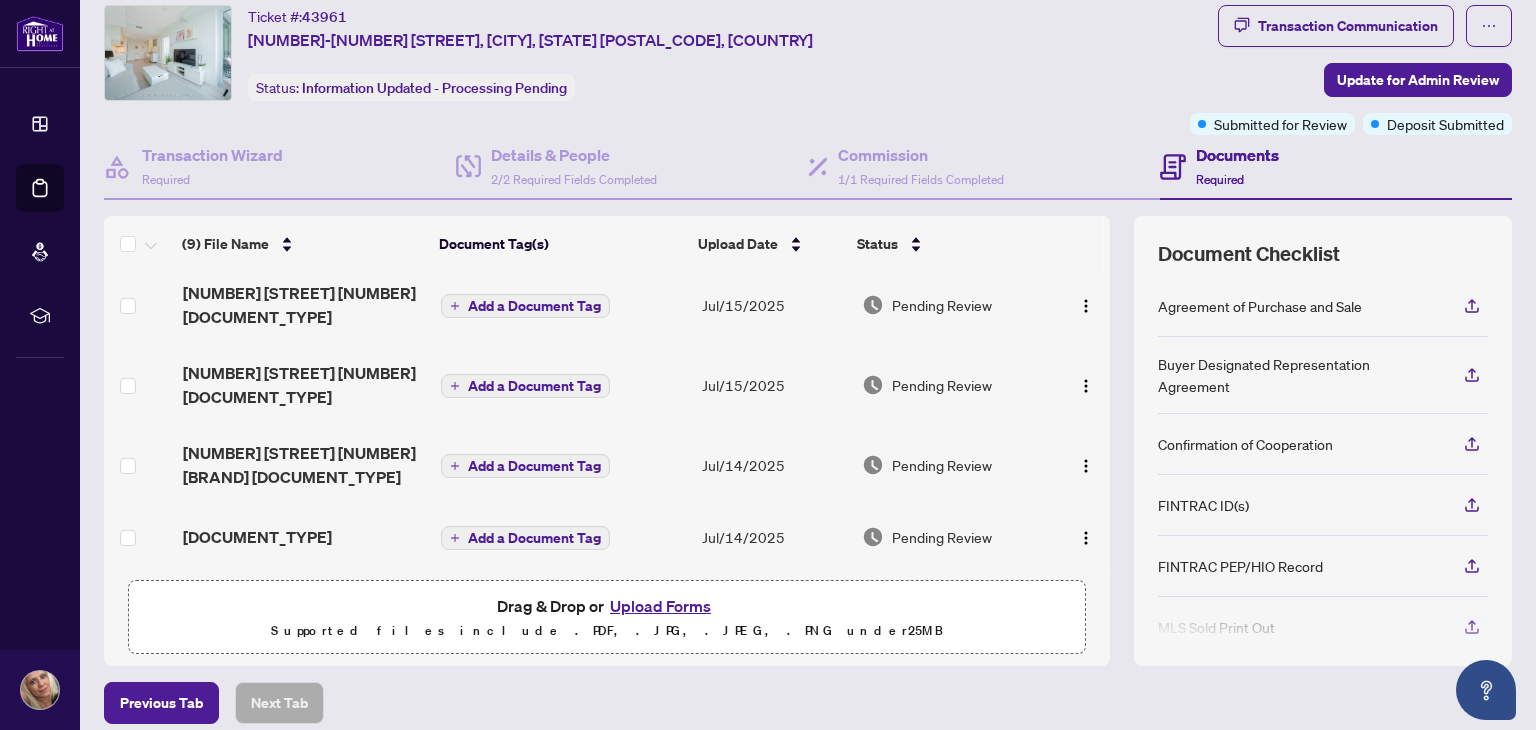 scroll, scrollTop: 143, scrollLeft: 0, axis: vertical 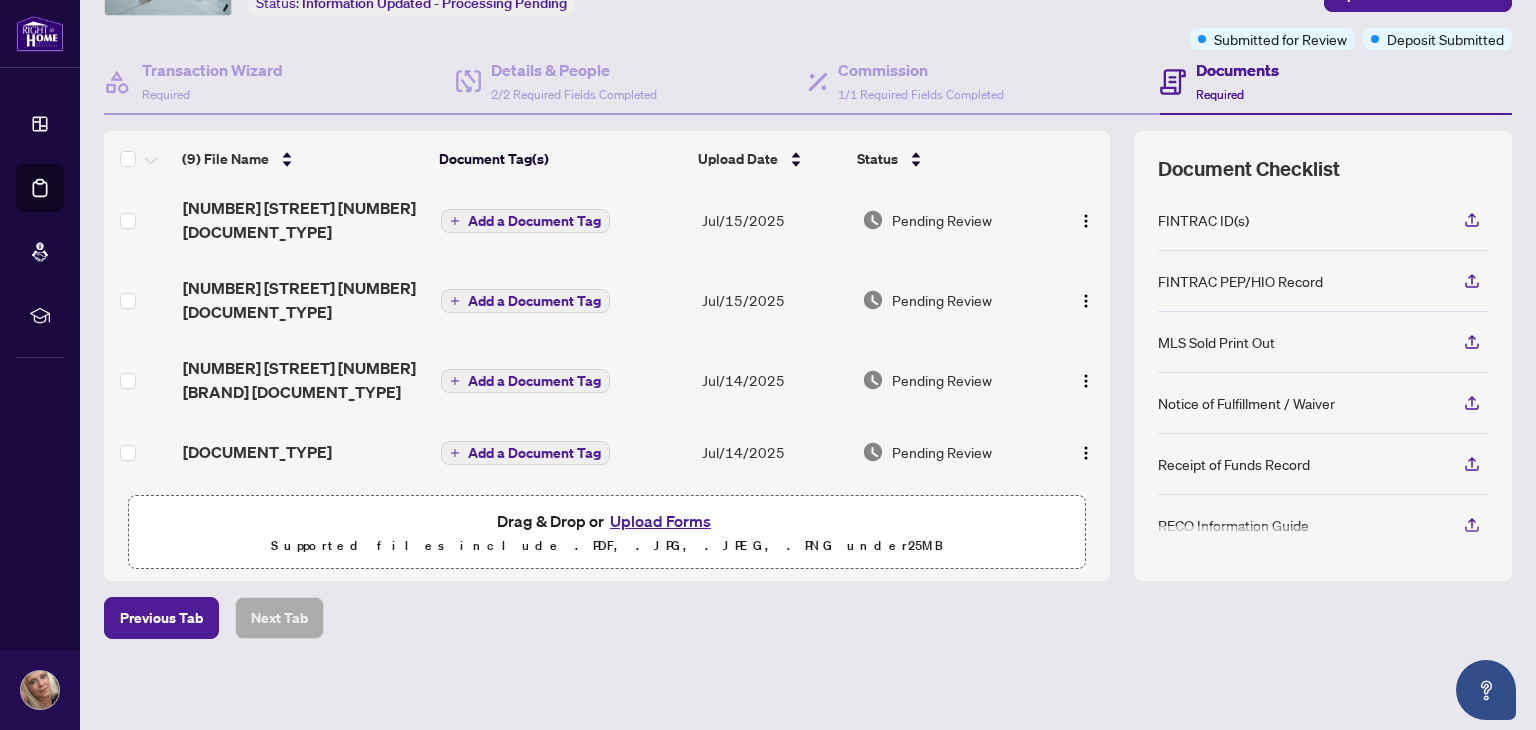 click on "FINTRAC ID(s)" at bounding box center (1203, 220) 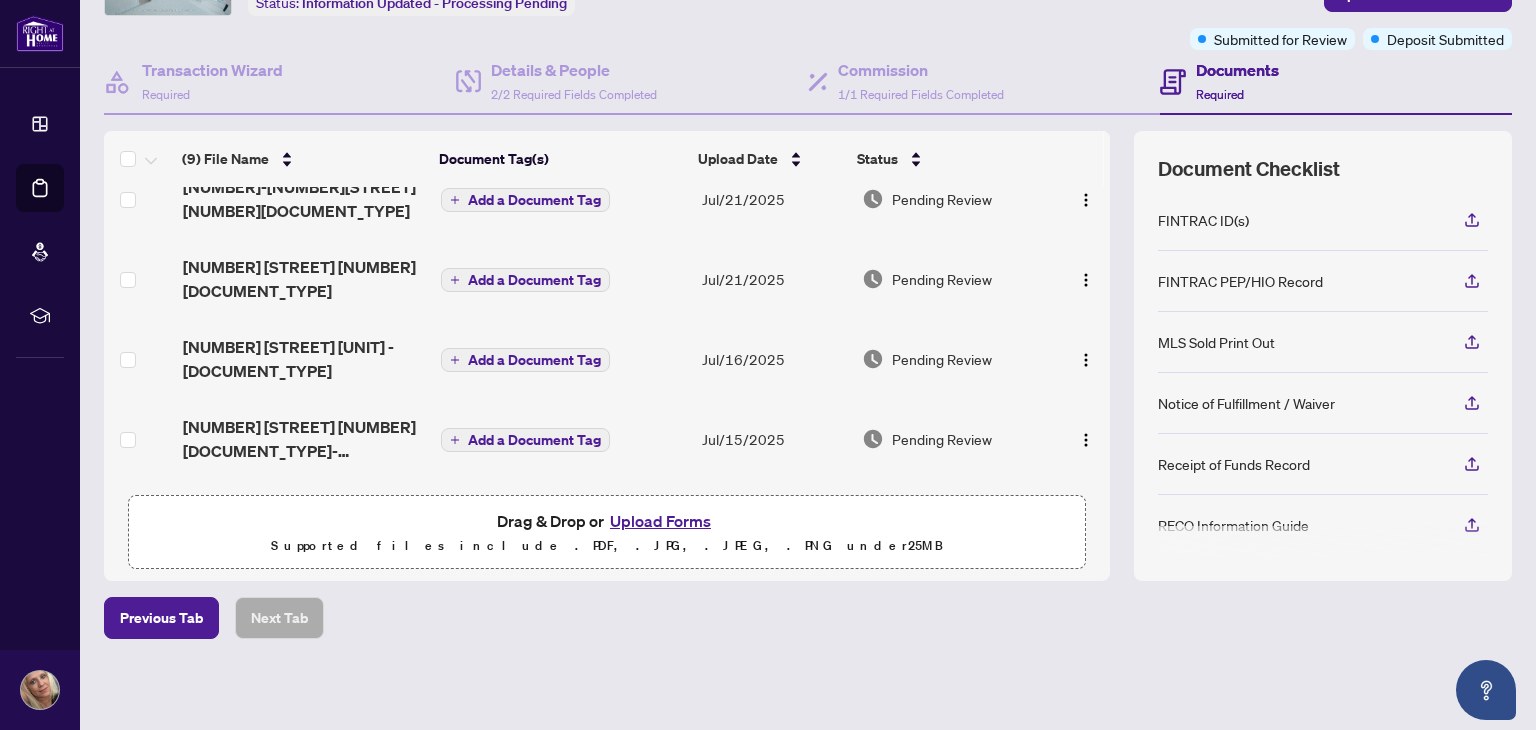 scroll, scrollTop: 0, scrollLeft: 0, axis: both 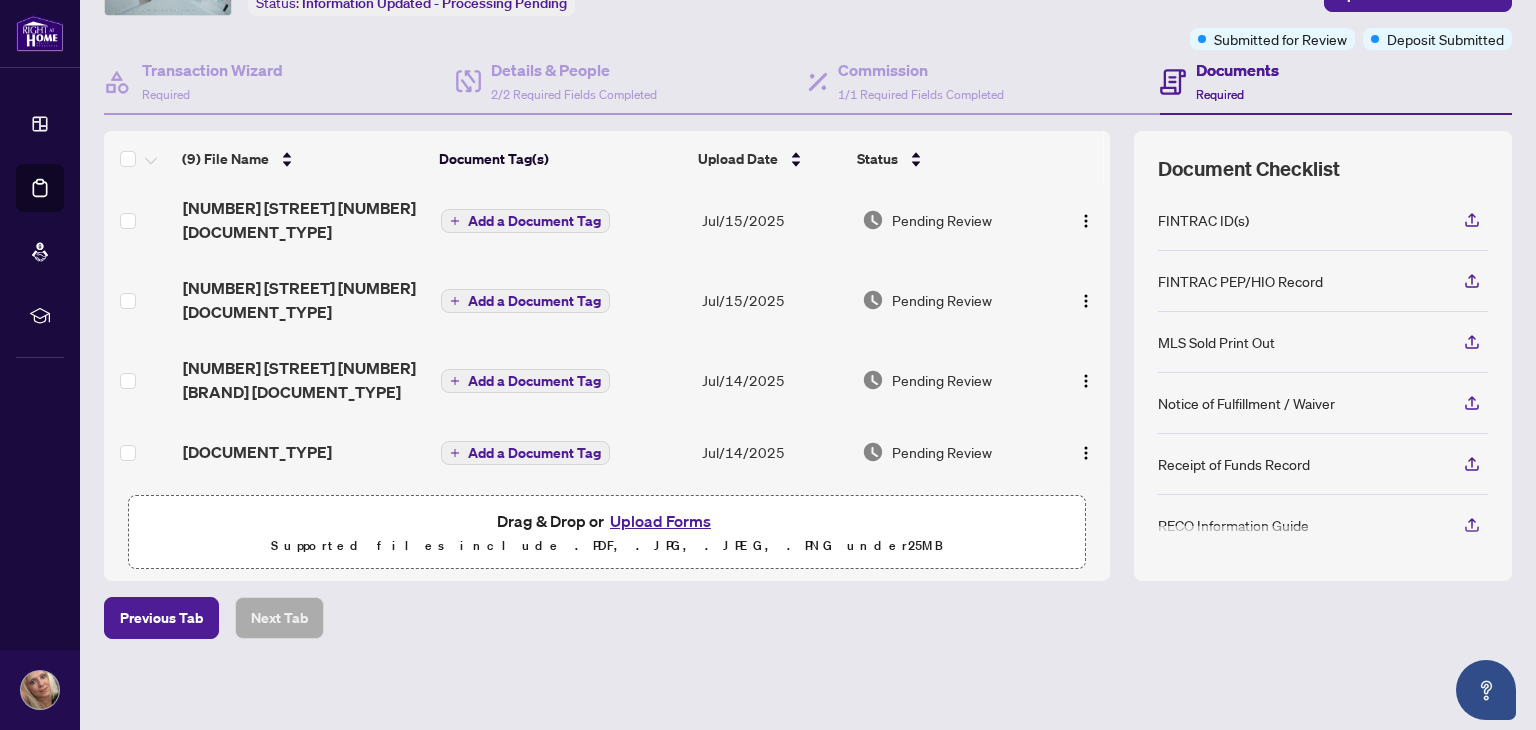 drag, startPoint x: 622, startPoint y: 513, endPoint x: 608, endPoint y: 386, distance: 127.769325 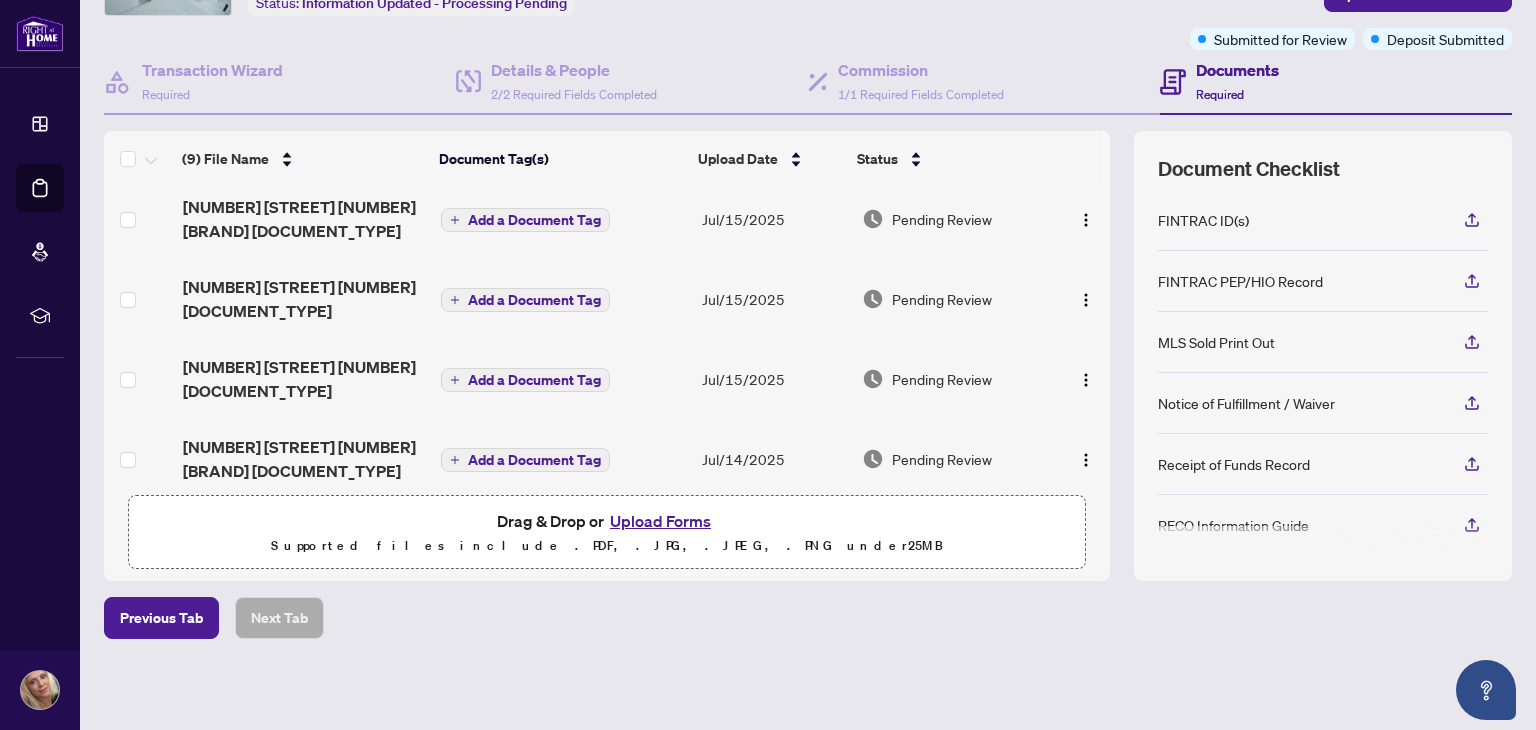 click on "Ticket #:  [TICKET_NUMBER] [NUMBER]-[NUMBER] [STREET], [CITY], [STATE] [POSTAL_CODE], [COUNTRY] Status:   Information Updated - Processing Pending Transaction Communication Update for Admin Review Submitted for Review Deposit Submitted Transaction Wizard Required Details & People 2/2 Required Fields Completed Commission 1/1 Required Fields Completed Documents Required (9) File Name Document Tag(s) Upload Date Status             [NUMBER]-[NUMBER][STREET][NUMBER][DOCUMENT_TYPE] Add a Document Tag [DATE] Pending Review [NUMBER] [STREET] [NUMBER] [DOCUMENT_TYPE] Add a Document Tag [DATE] Pending Review [NUMBER] [STREET] [UNIT] - [DOCUMENT_TYPE] Add a Document Tag [DATE] Pending Review [NUMBER] [STREET] [NUMBER] [DOCUMENT_TYPE]-[DOCUMENT_TYPE]-[FIRST]-[LAST]-[DATE]-[TIME].pdf Add a Document Tag [DATE] Pending Review [NUMBER] [STREET] [NUMBER] [BRAND] [DOCUMENT_TYPE] Add a Document Tag [DATE] Pending Review [NUMBER] [STREET] [NUMBER] [DOCUMENT_TYPE]" at bounding box center (808, 365) 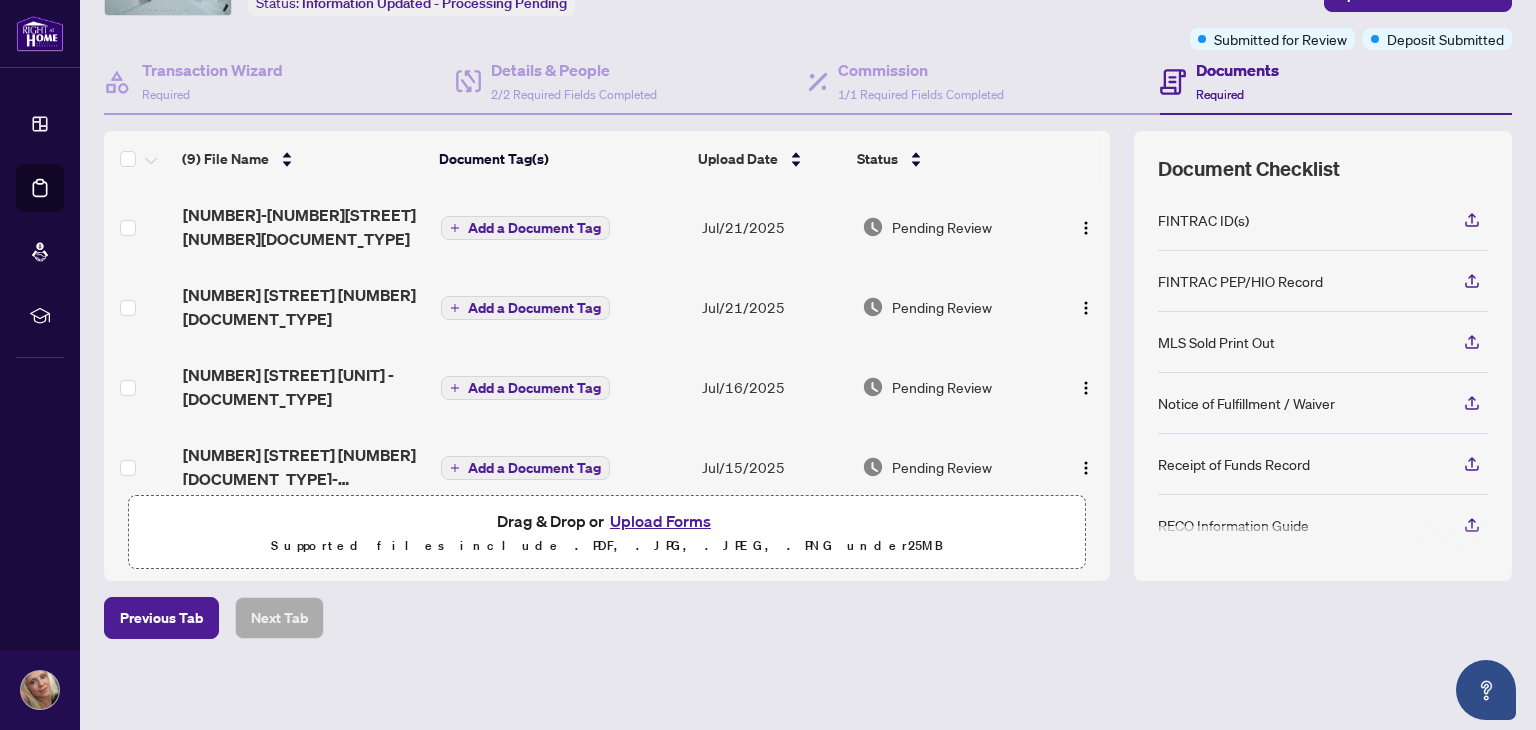 scroll, scrollTop: 0, scrollLeft: 0, axis: both 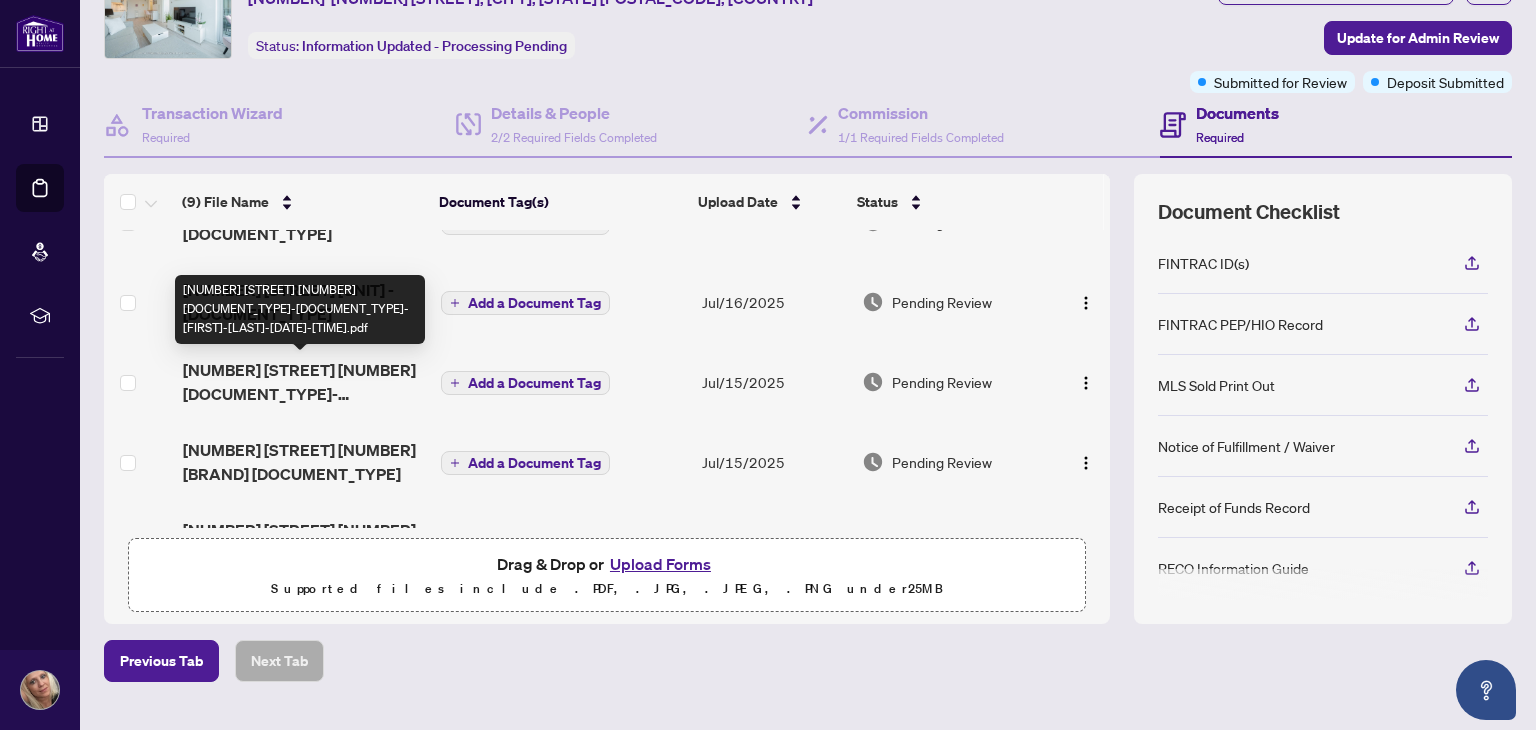 click on "[NUMBER] [STREET] [NUMBER] [DOCUMENT_TYPE]-[DOCUMENT_TYPE]-[FIRST]-[LAST]-[DATE]-[TIME].pdf" at bounding box center (304, 382) 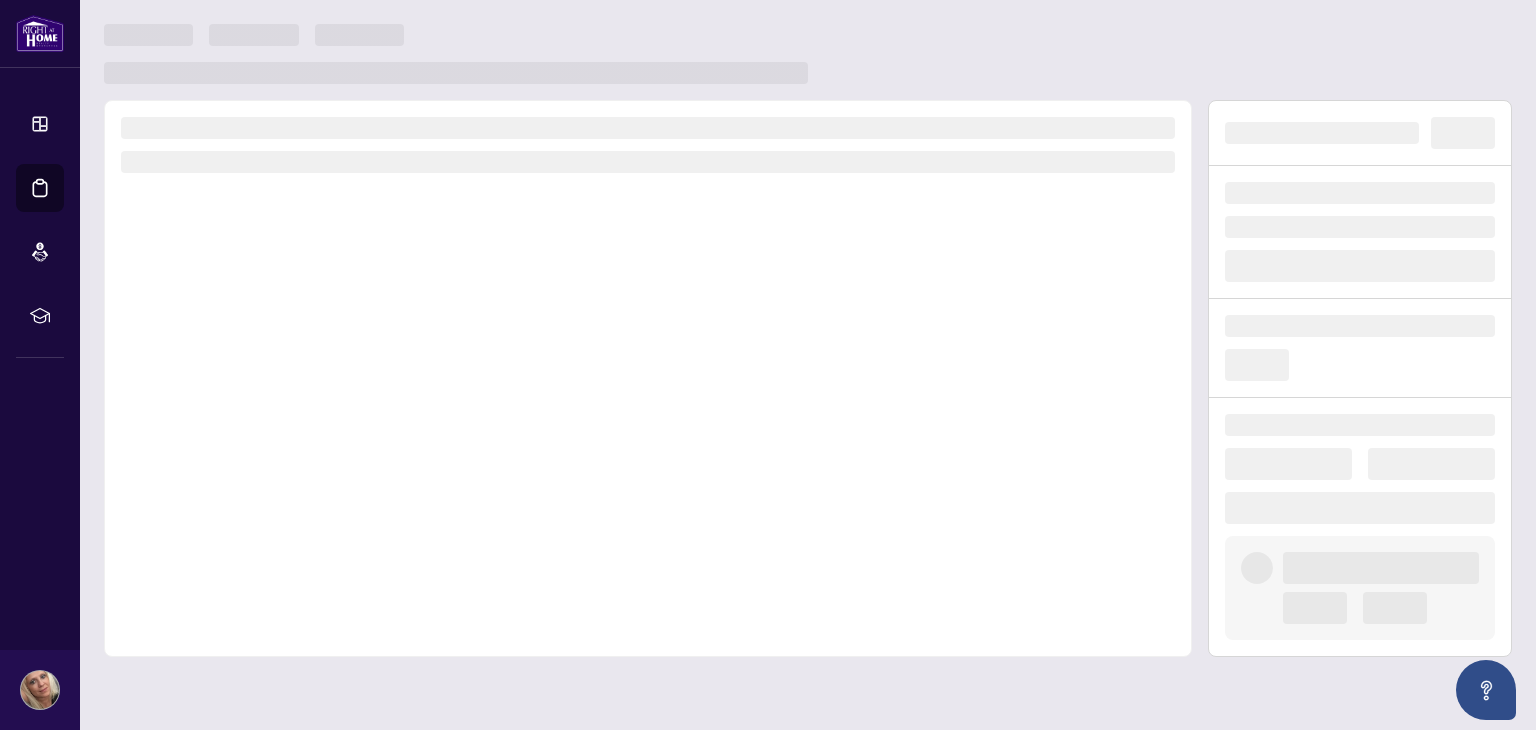 scroll, scrollTop: 0, scrollLeft: 0, axis: both 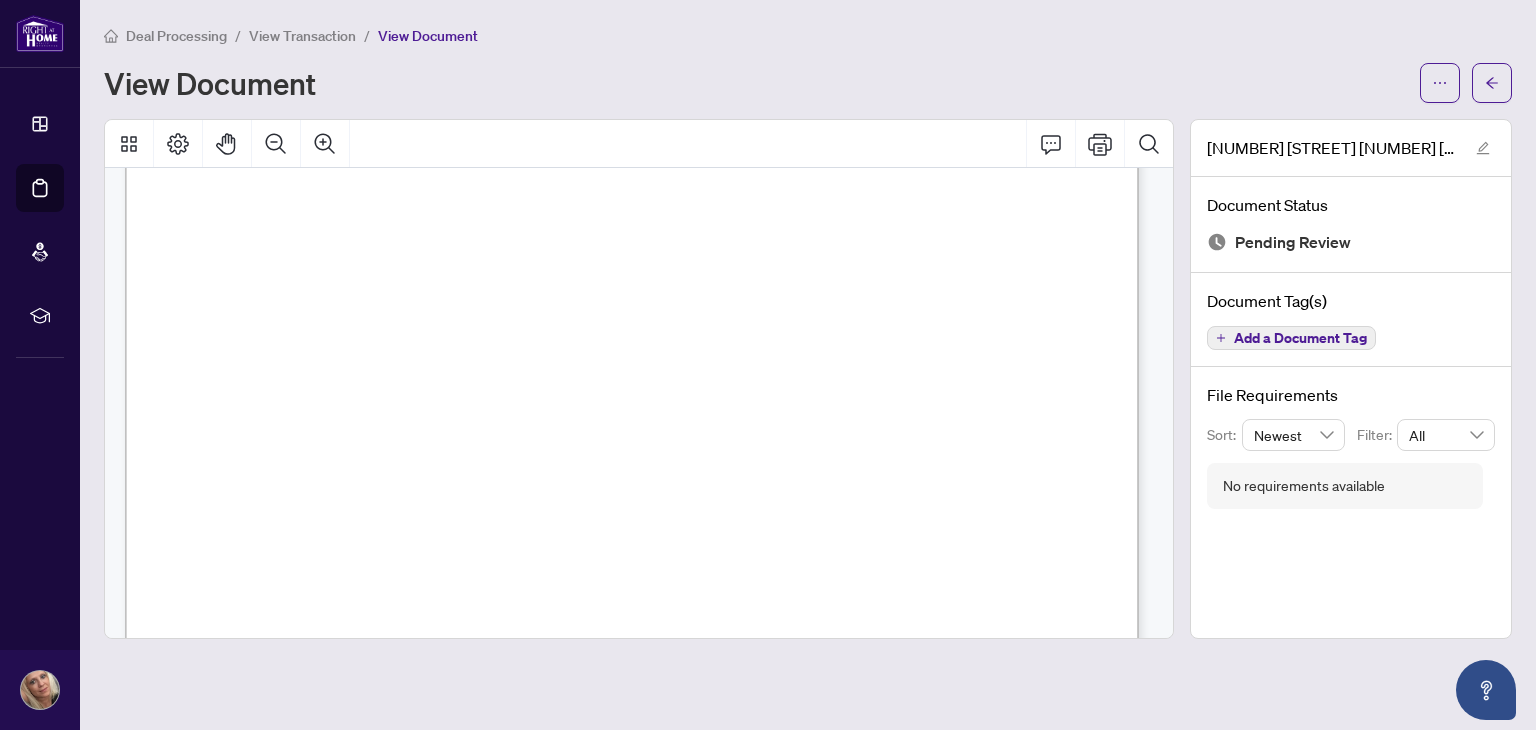 drag, startPoint x: 268, startPoint y: 302, endPoint x: 772, endPoint y: 297, distance: 504.0248 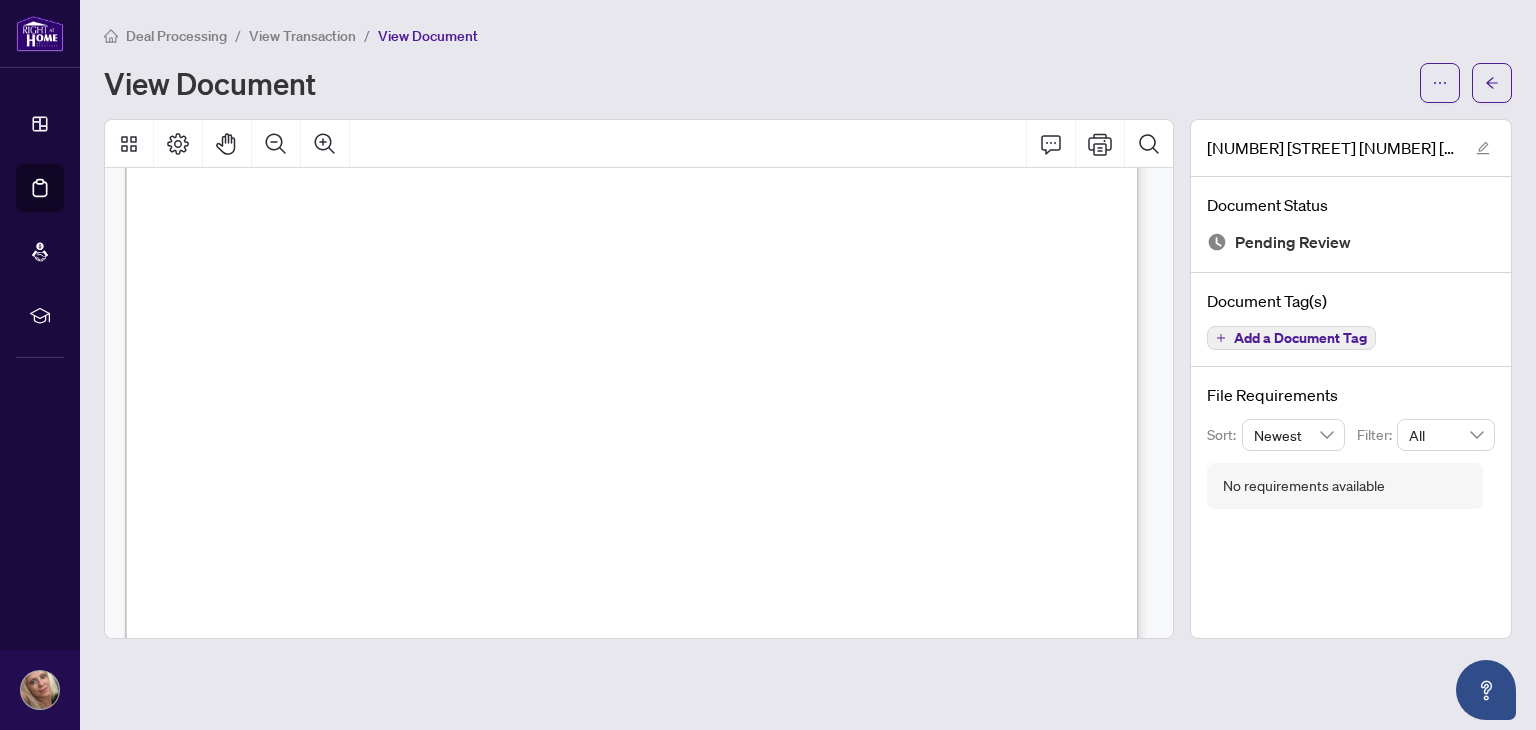 scroll, scrollTop: 2000, scrollLeft: 0, axis: vertical 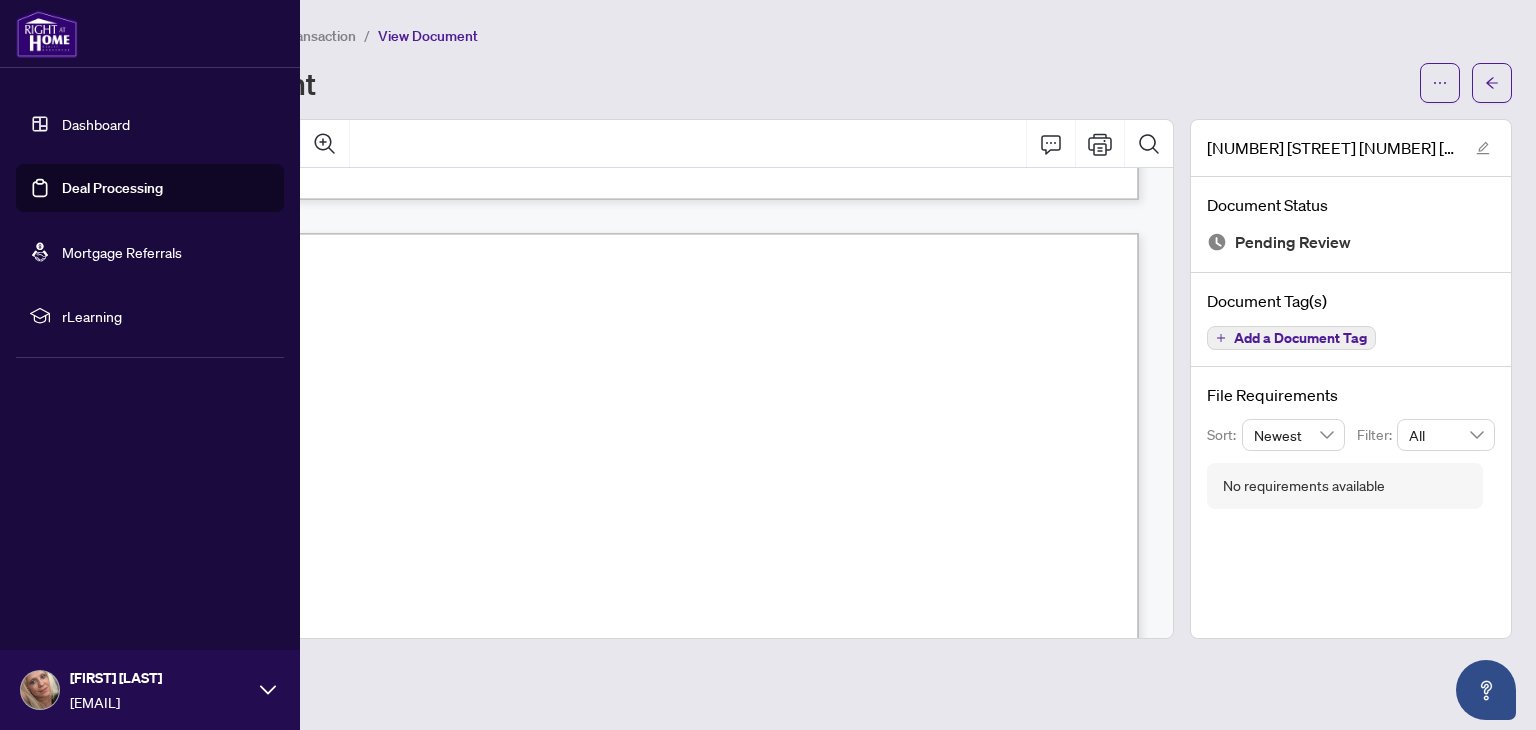 click on "Dashboard" at bounding box center [96, 124] 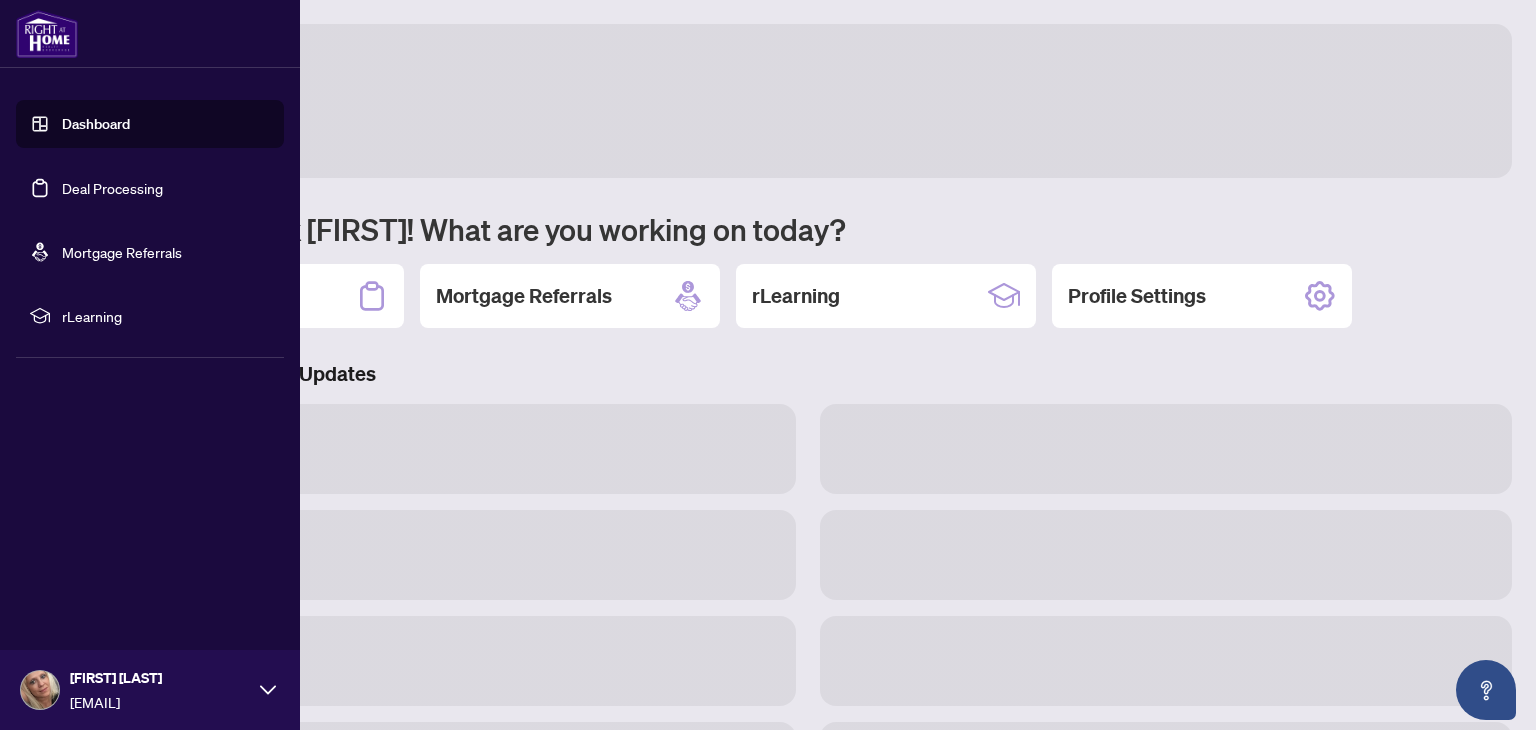 click on "Deal Processing" at bounding box center (112, 188) 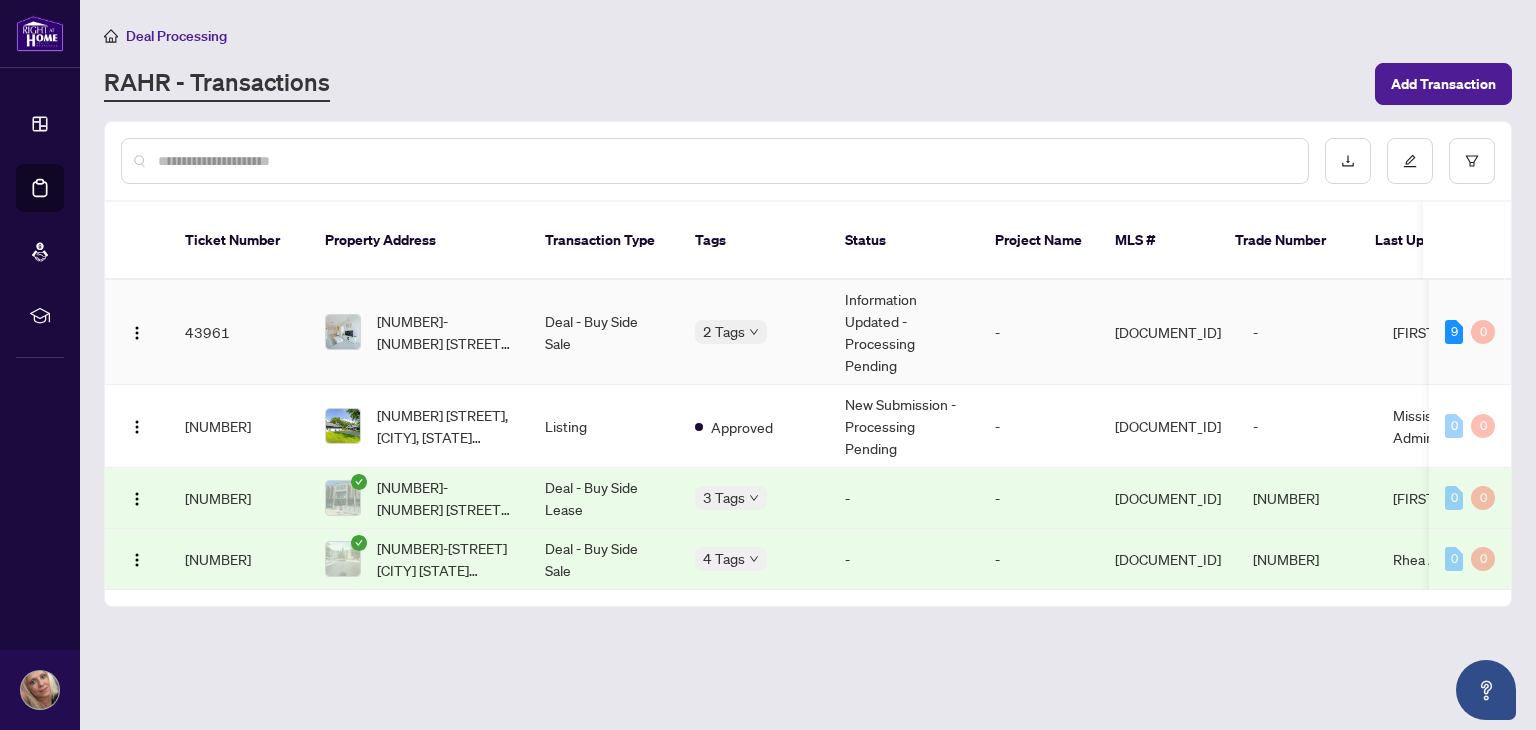 click on "[NUMBER]-[NUMBER] [STREET], [CITY], [STATE] [POSTAL_CODE], [COUNTRY]" at bounding box center (419, 332) 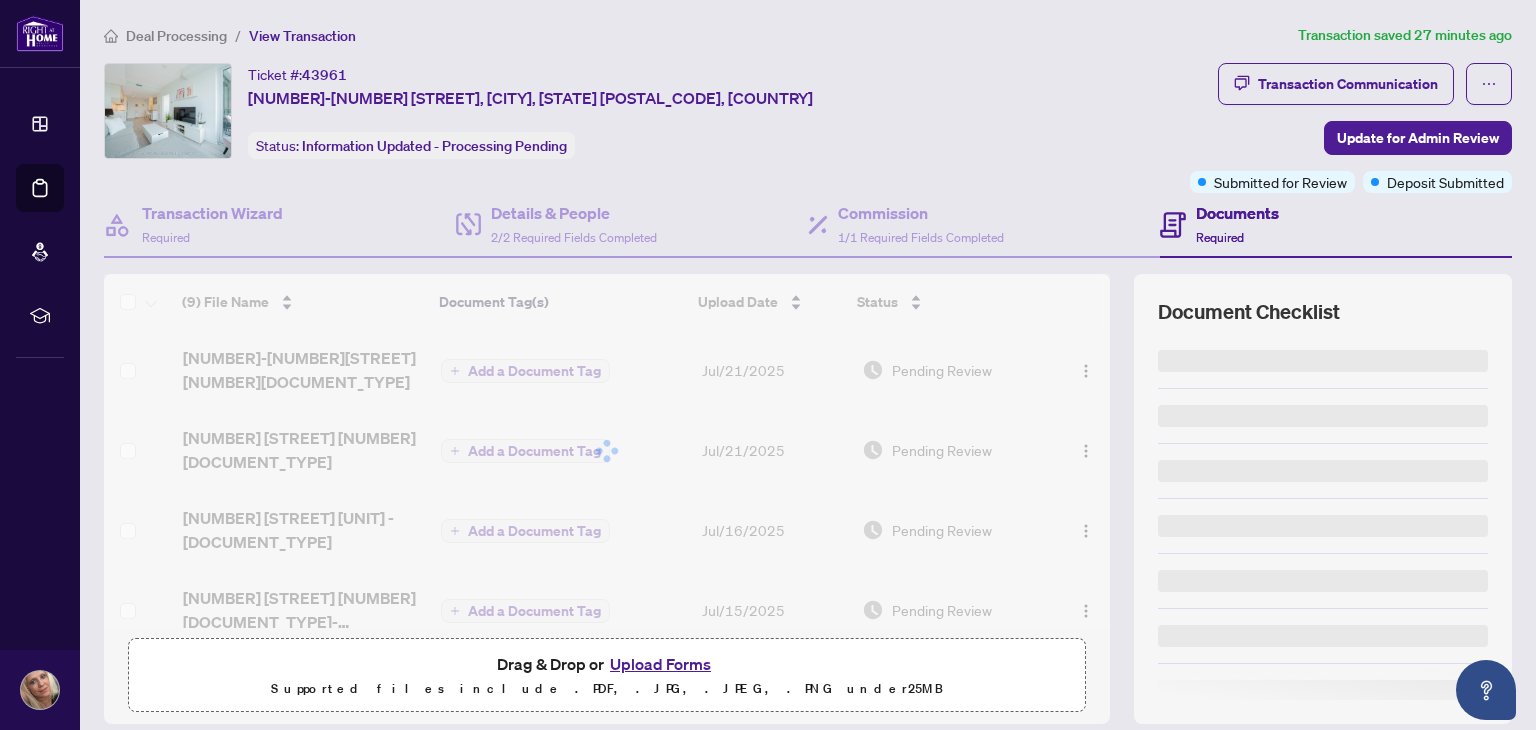 click on "Upload Forms" at bounding box center (660, 664) 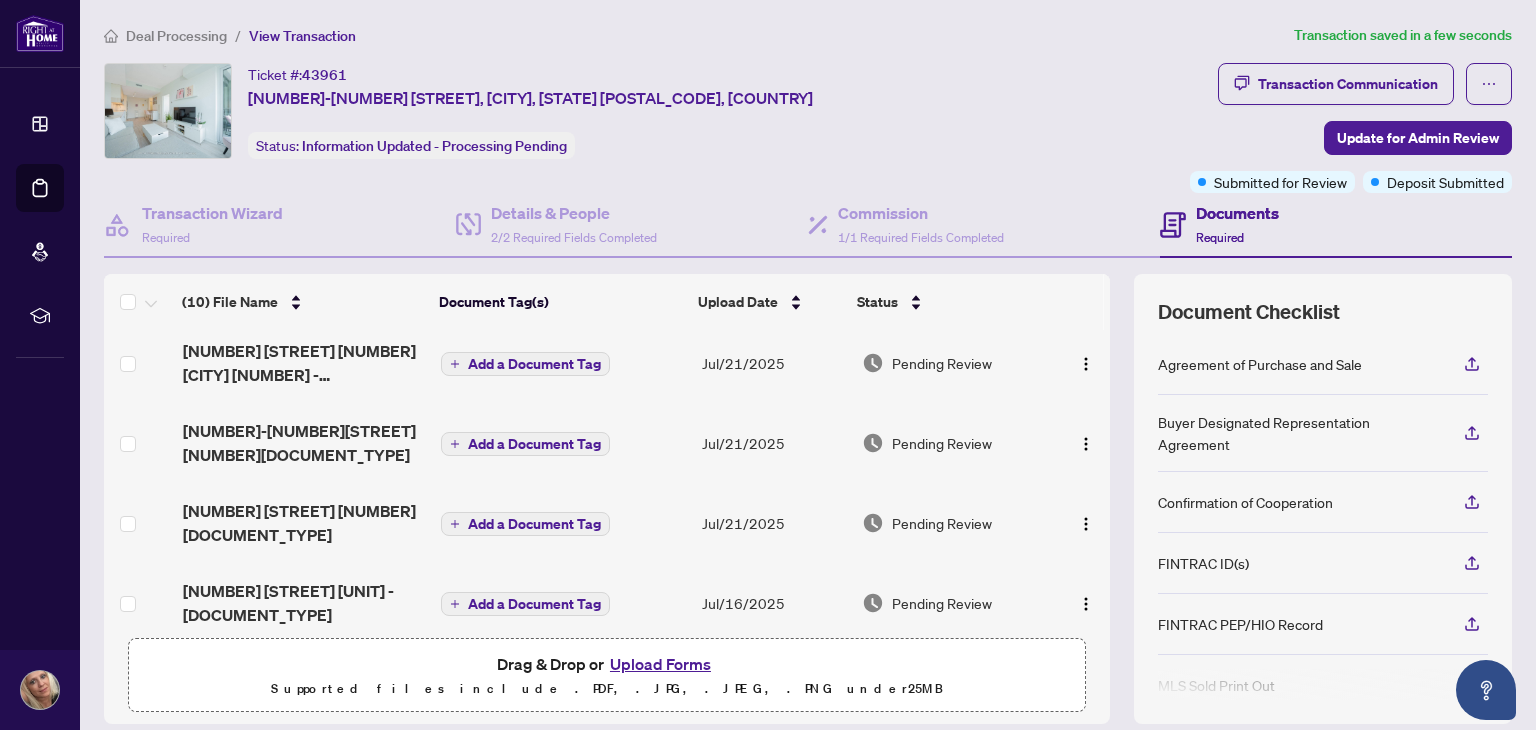 scroll, scrollTop: 0, scrollLeft: 0, axis: both 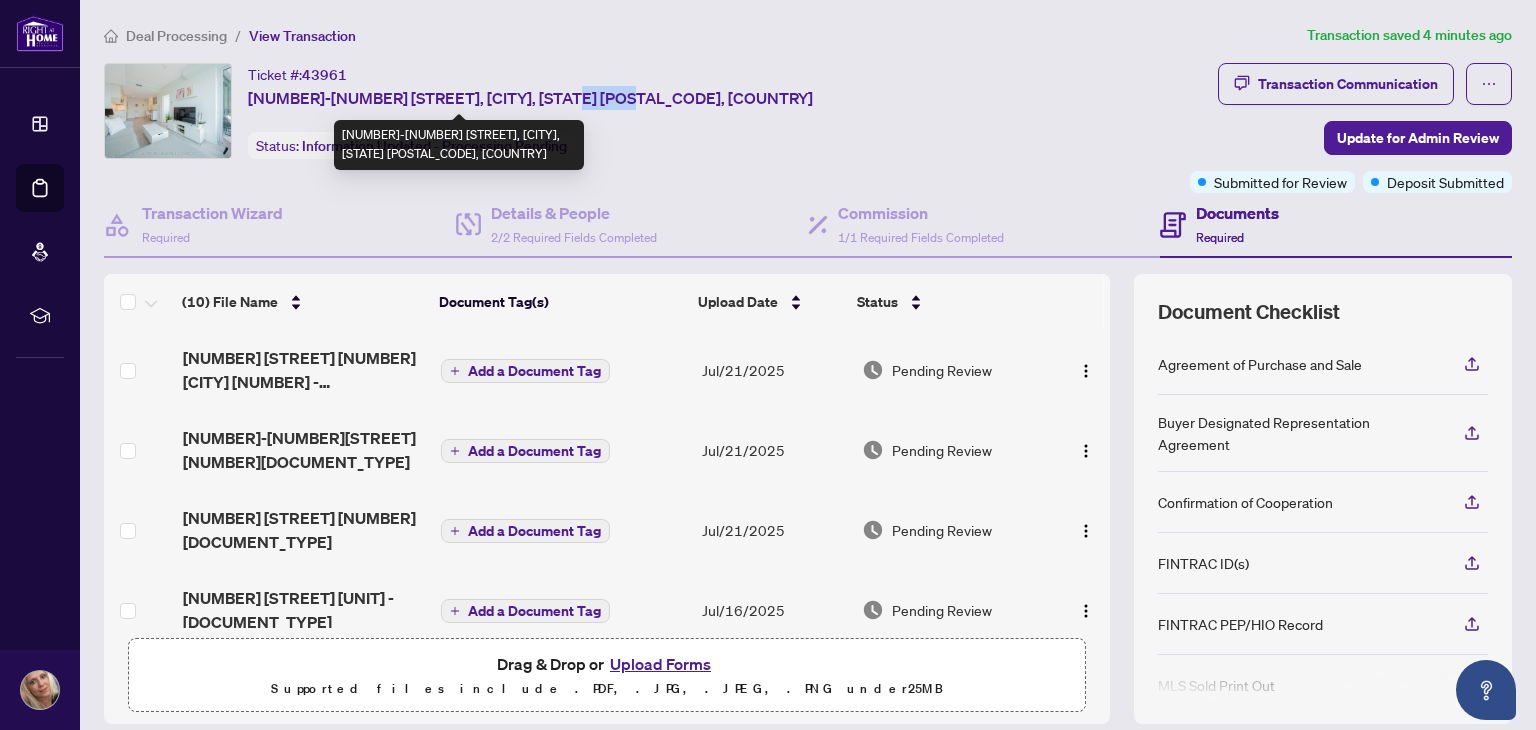 drag, startPoint x: 543, startPoint y: 97, endPoint x: 605, endPoint y: 90, distance: 62.39391 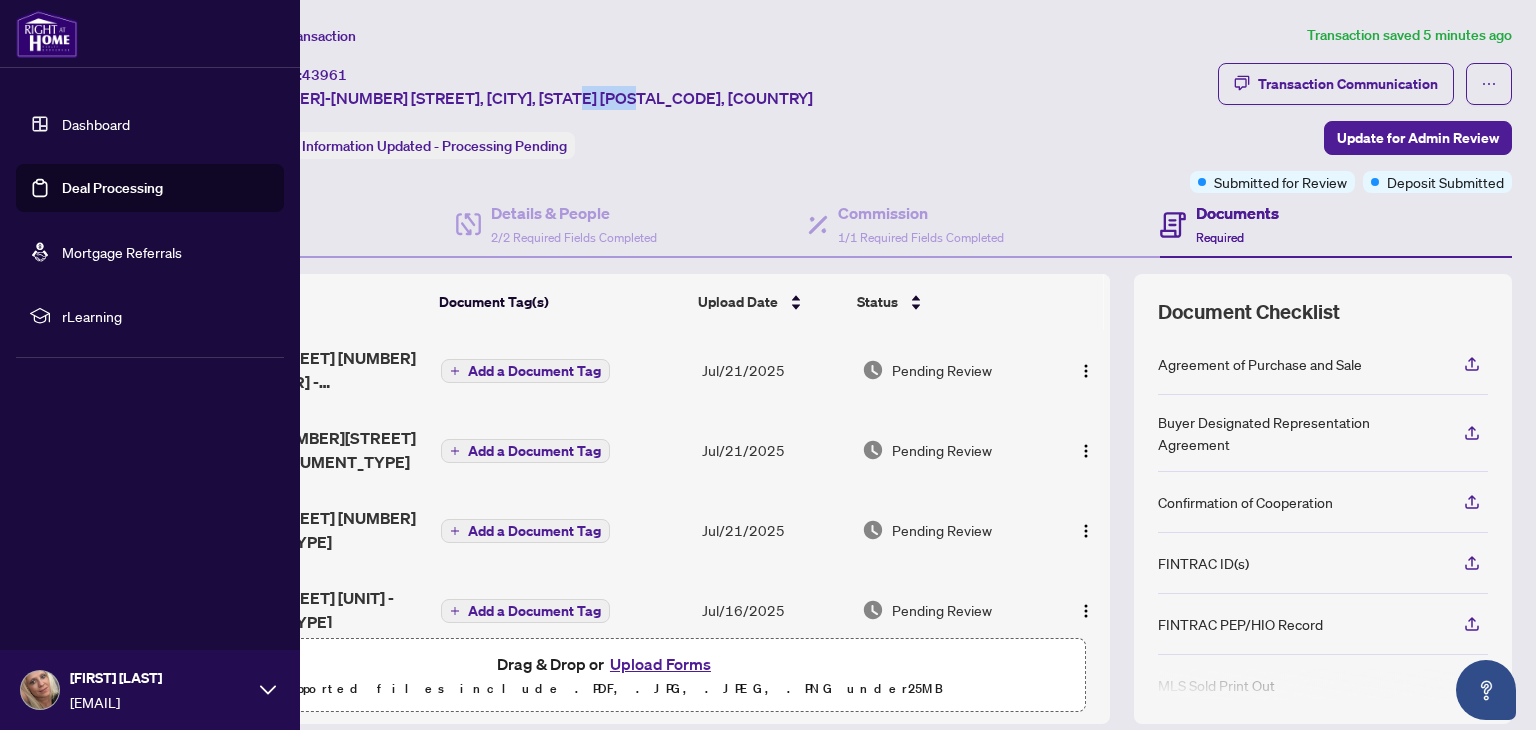 click on "Deal Processing" at bounding box center (112, 188) 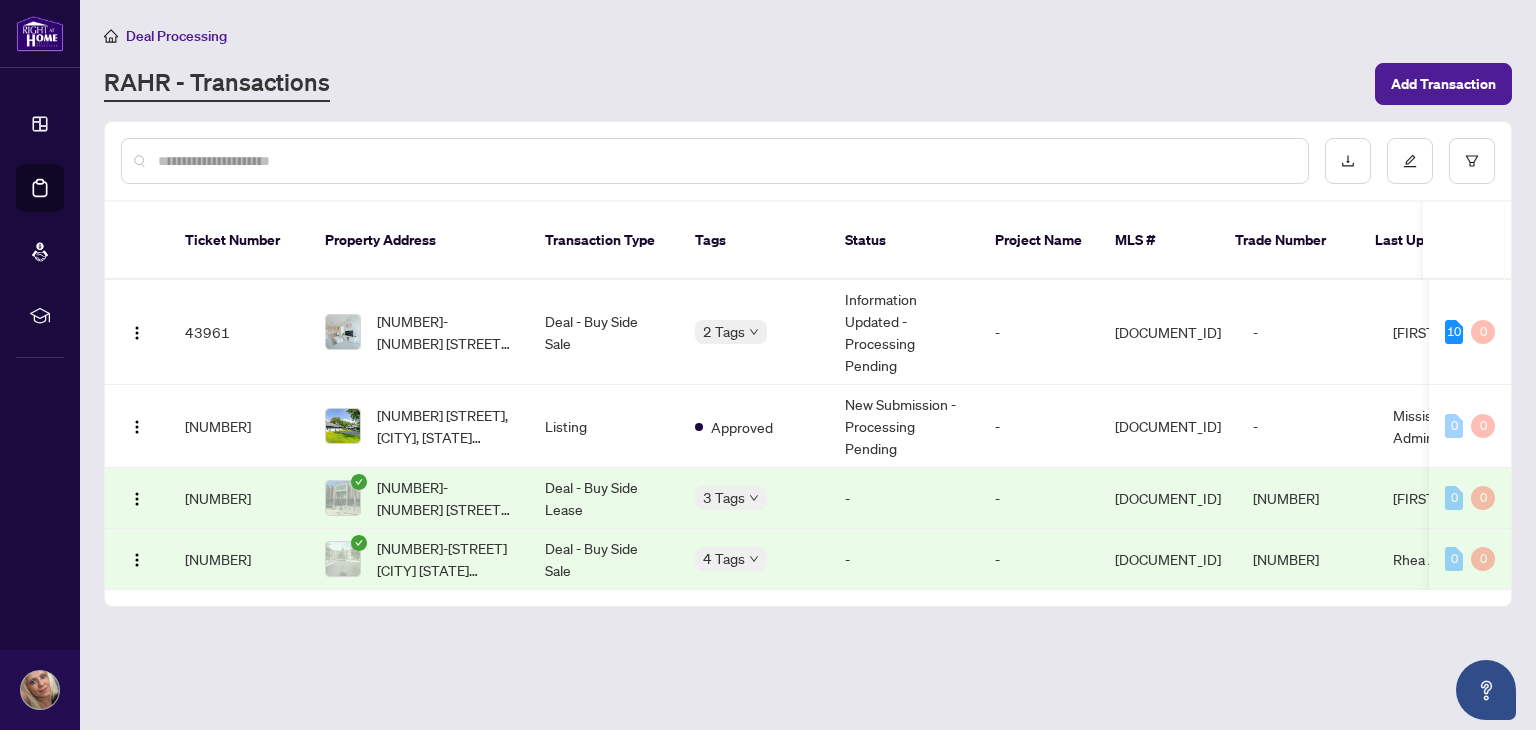 click on "RAHR - Transactions" at bounding box center (217, 84) 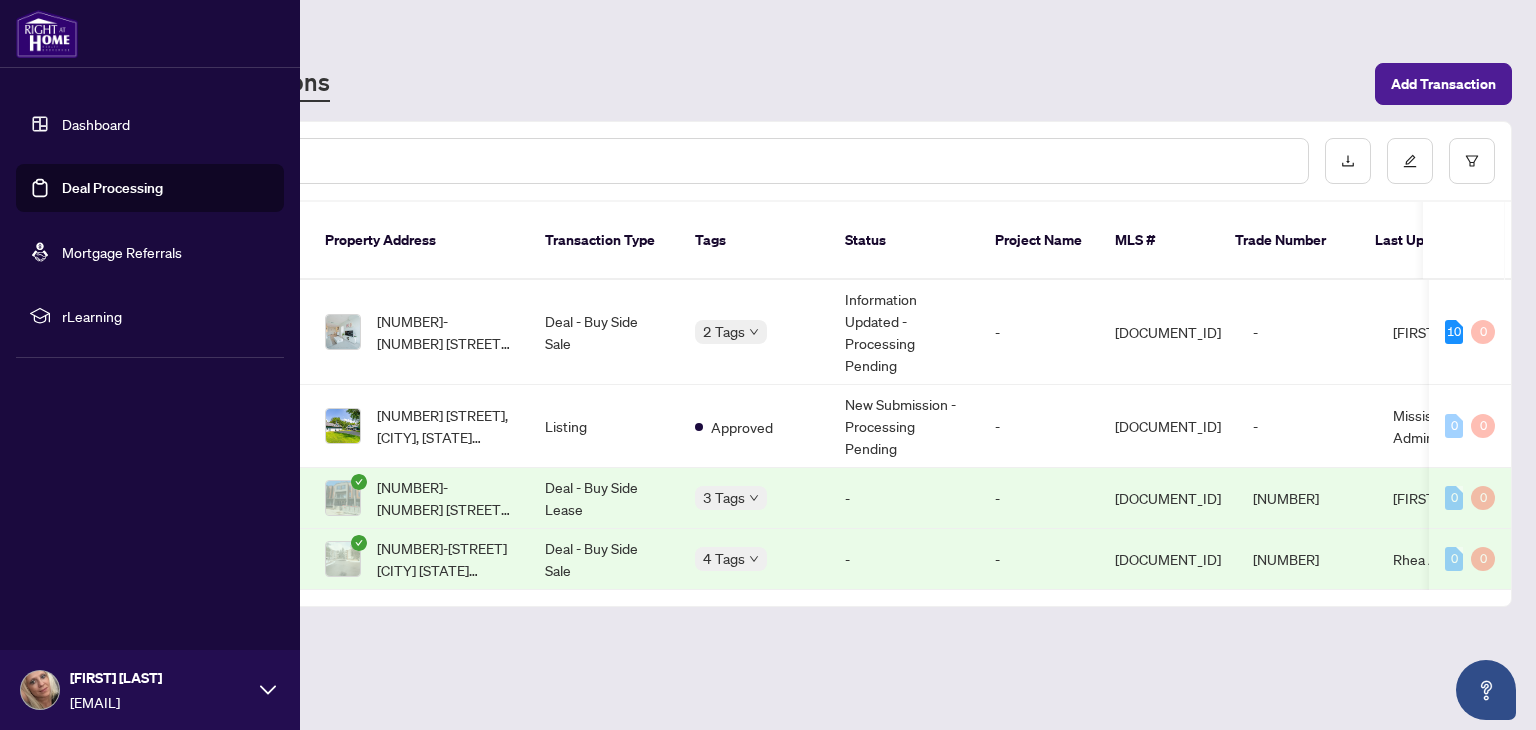 click on "Deal Processing" at bounding box center [112, 188] 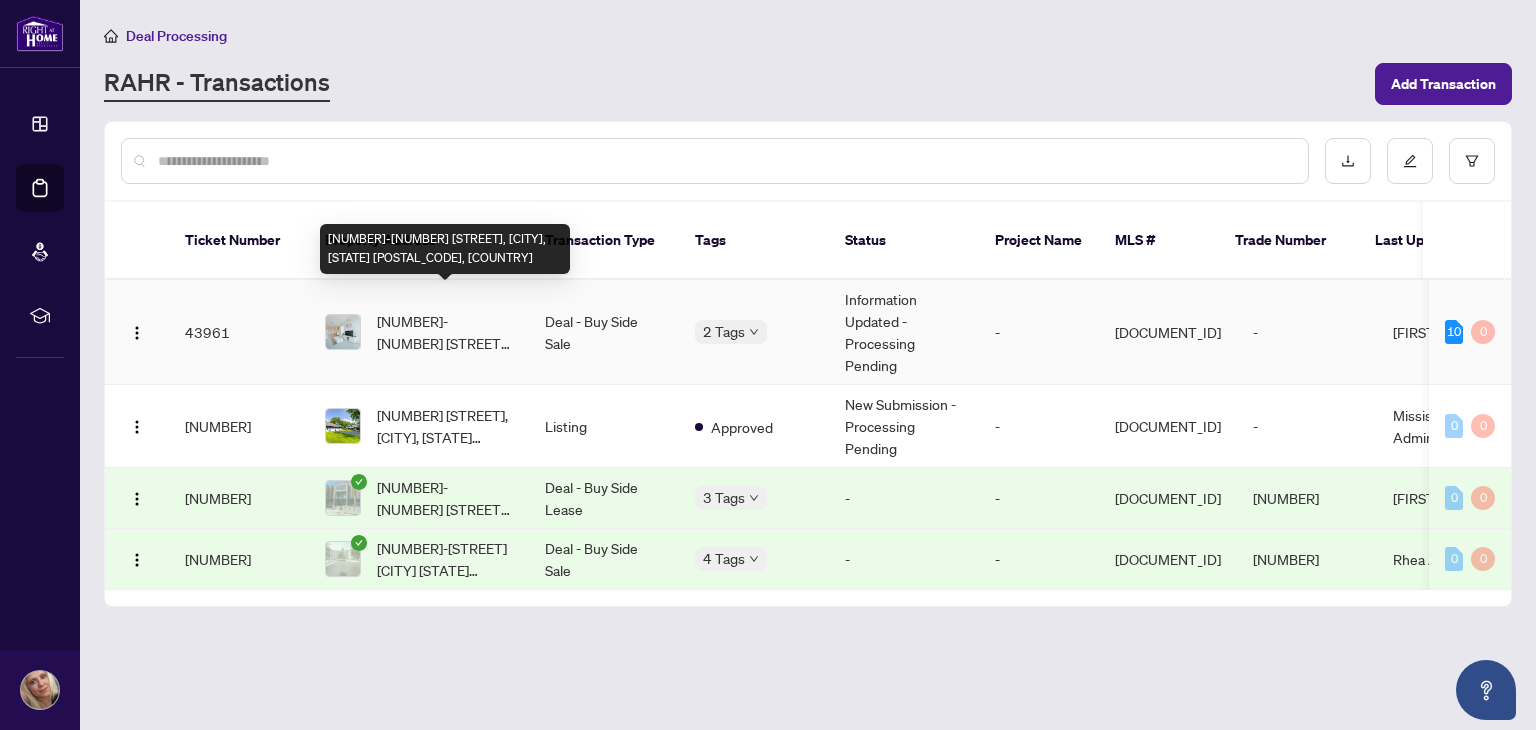 click on "[NUMBER]-[NUMBER] [STREET], [CITY], [STATE] [POSTAL_CODE], [COUNTRY]" at bounding box center [445, 332] 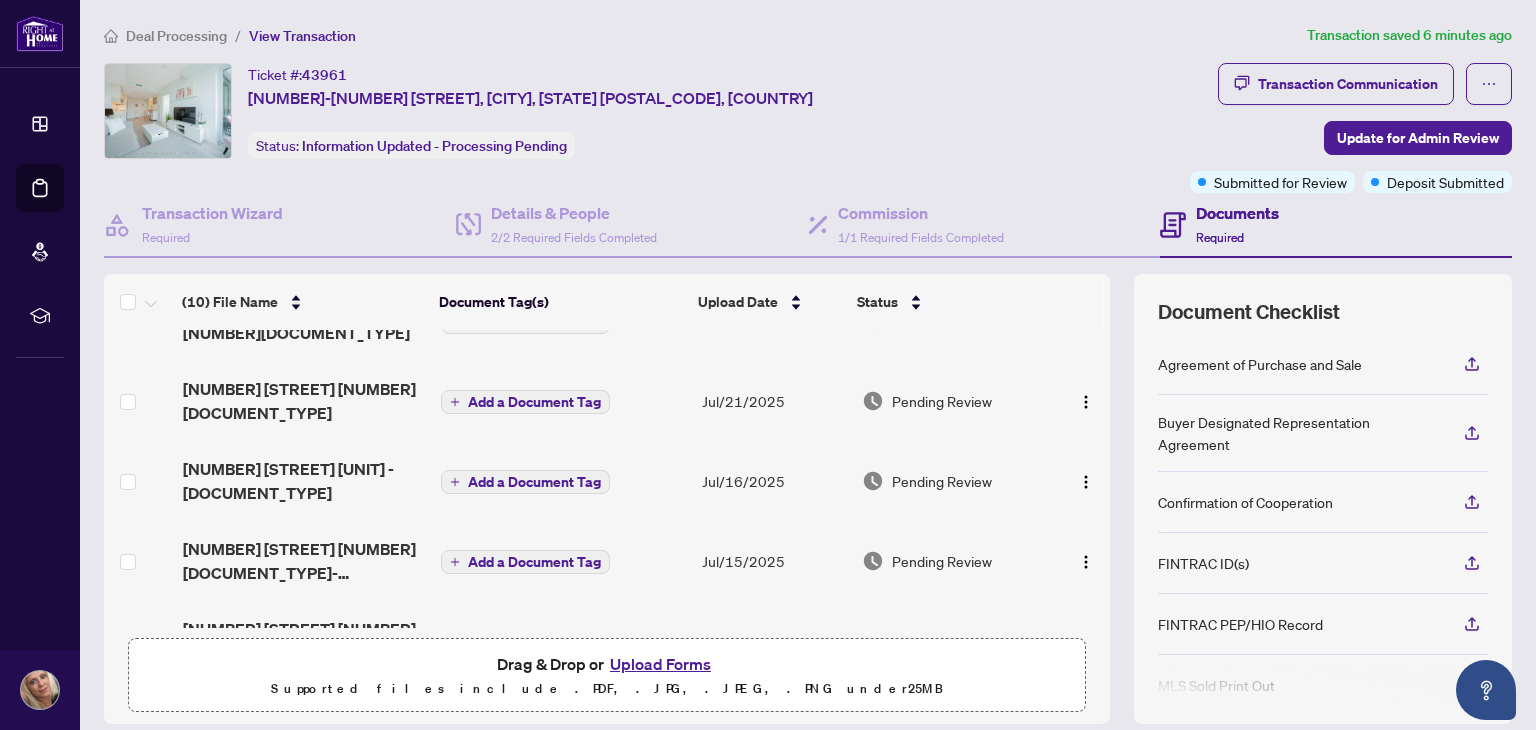 scroll, scrollTop: 200, scrollLeft: 0, axis: vertical 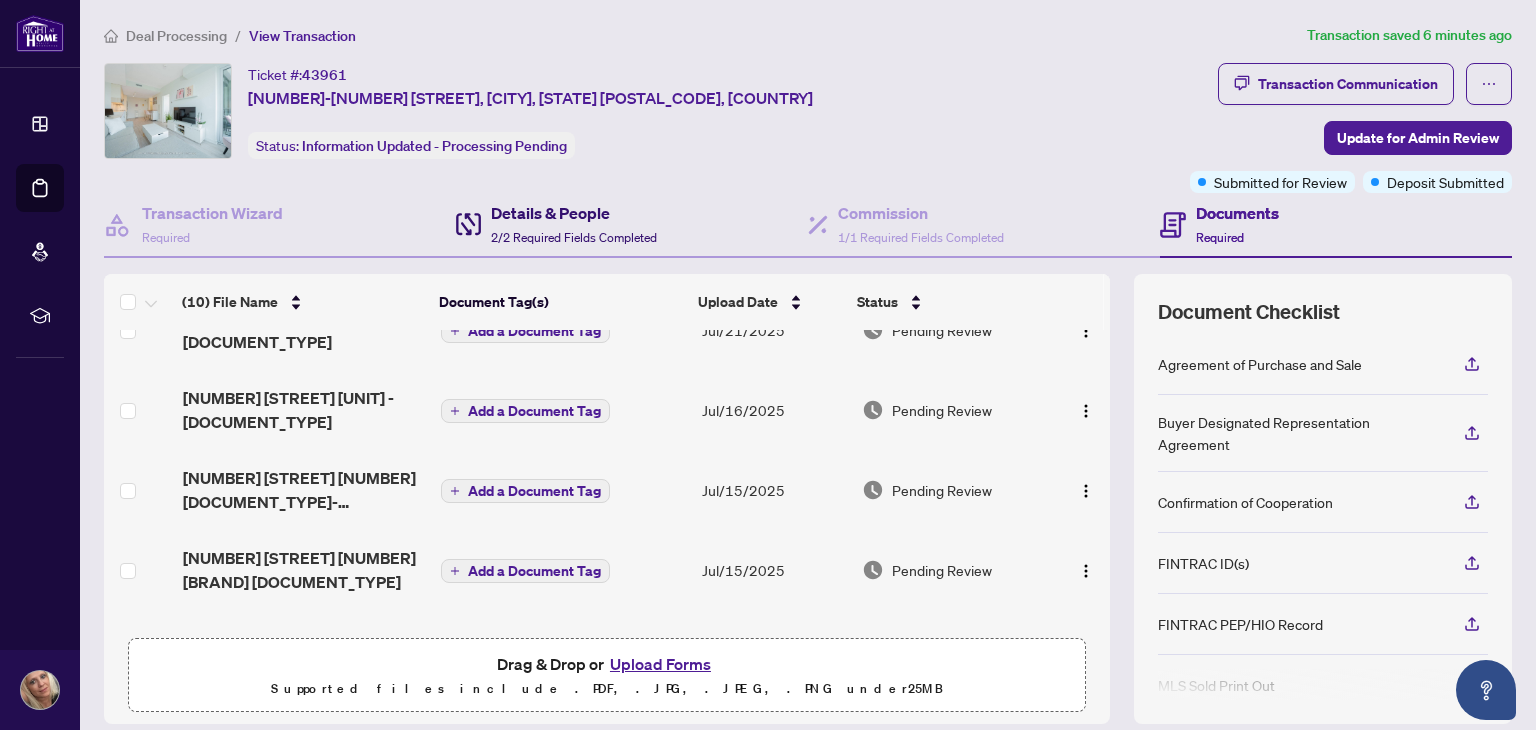 click on "2/2 Required Fields Completed" at bounding box center [574, 237] 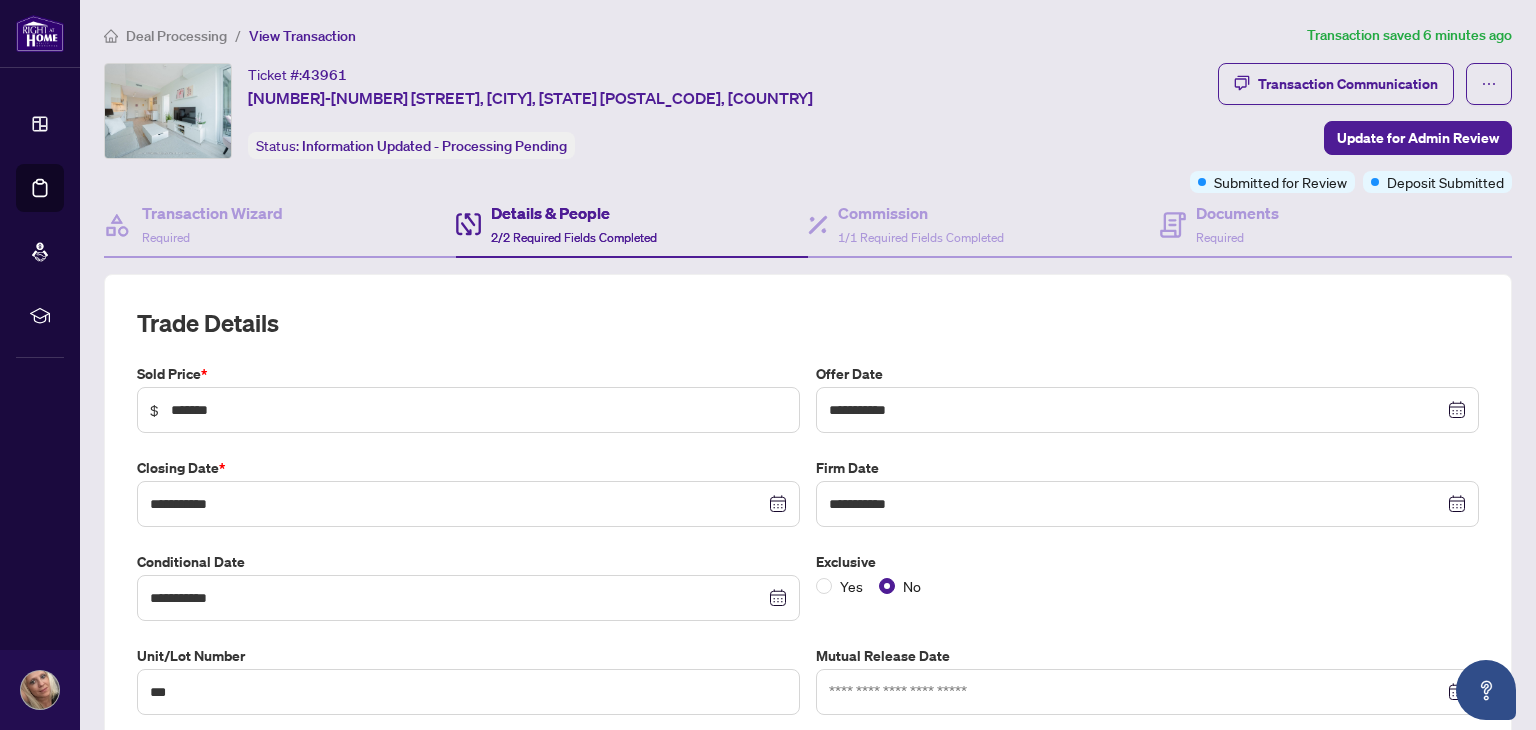 type on "**********" 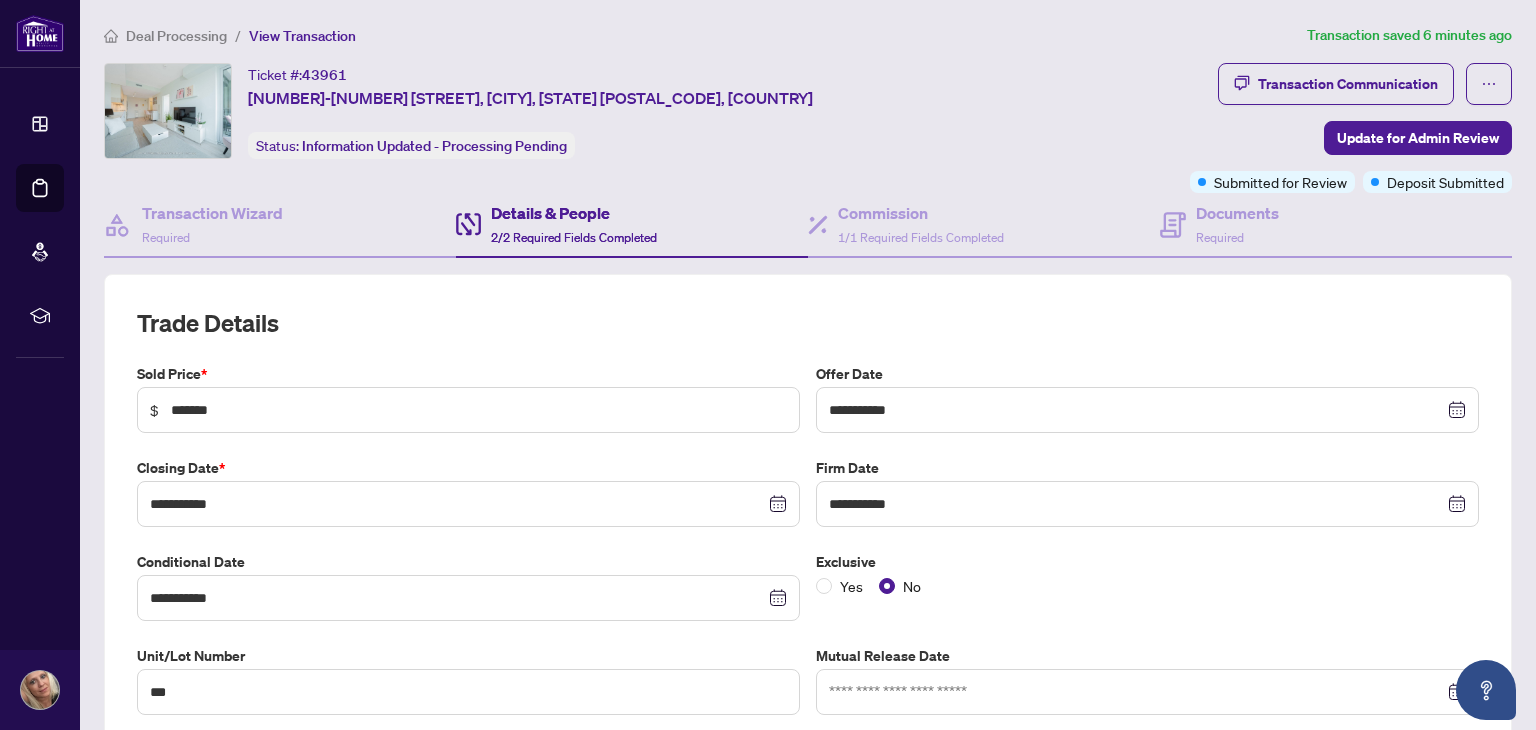 type on "**********" 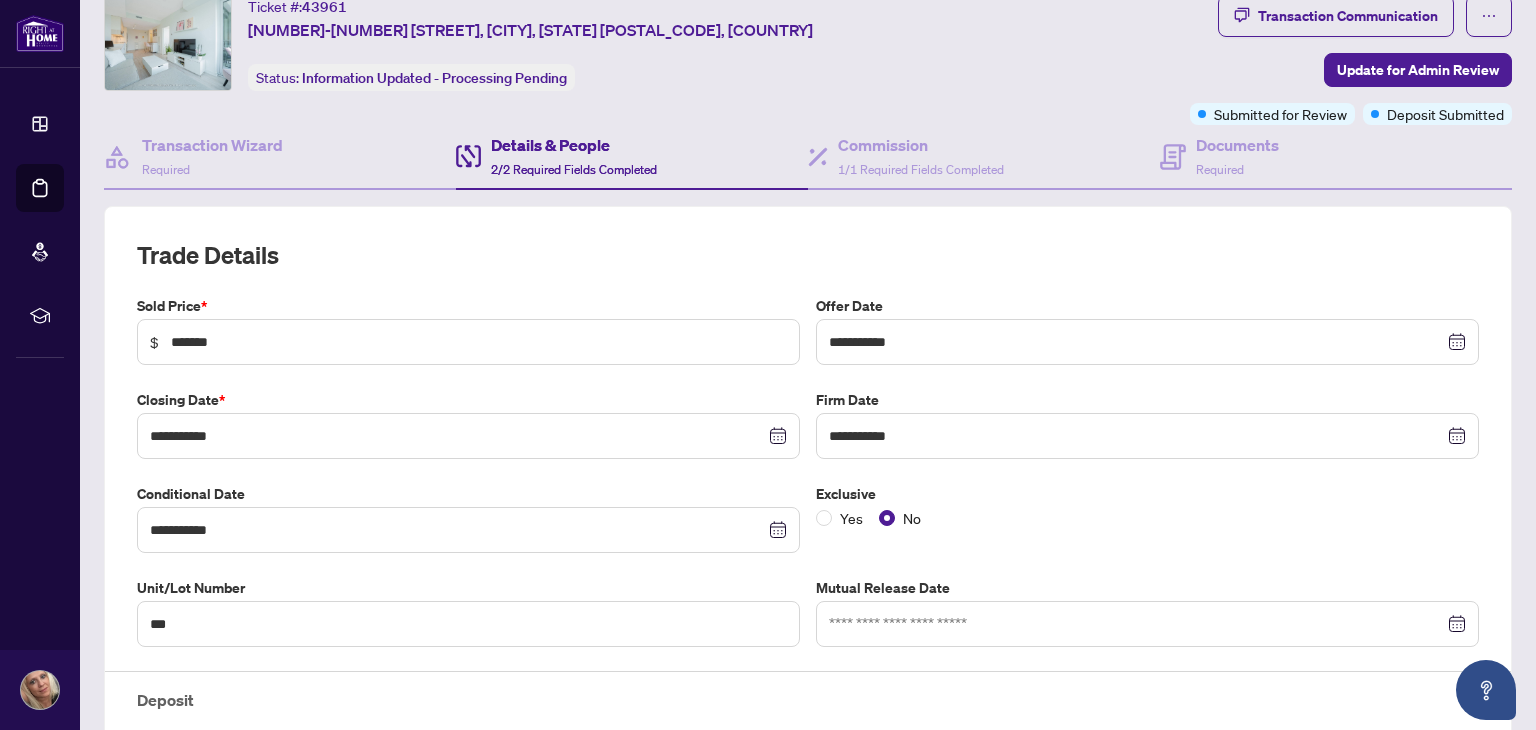 scroll, scrollTop: 100, scrollLeft: 0, axis: vertical 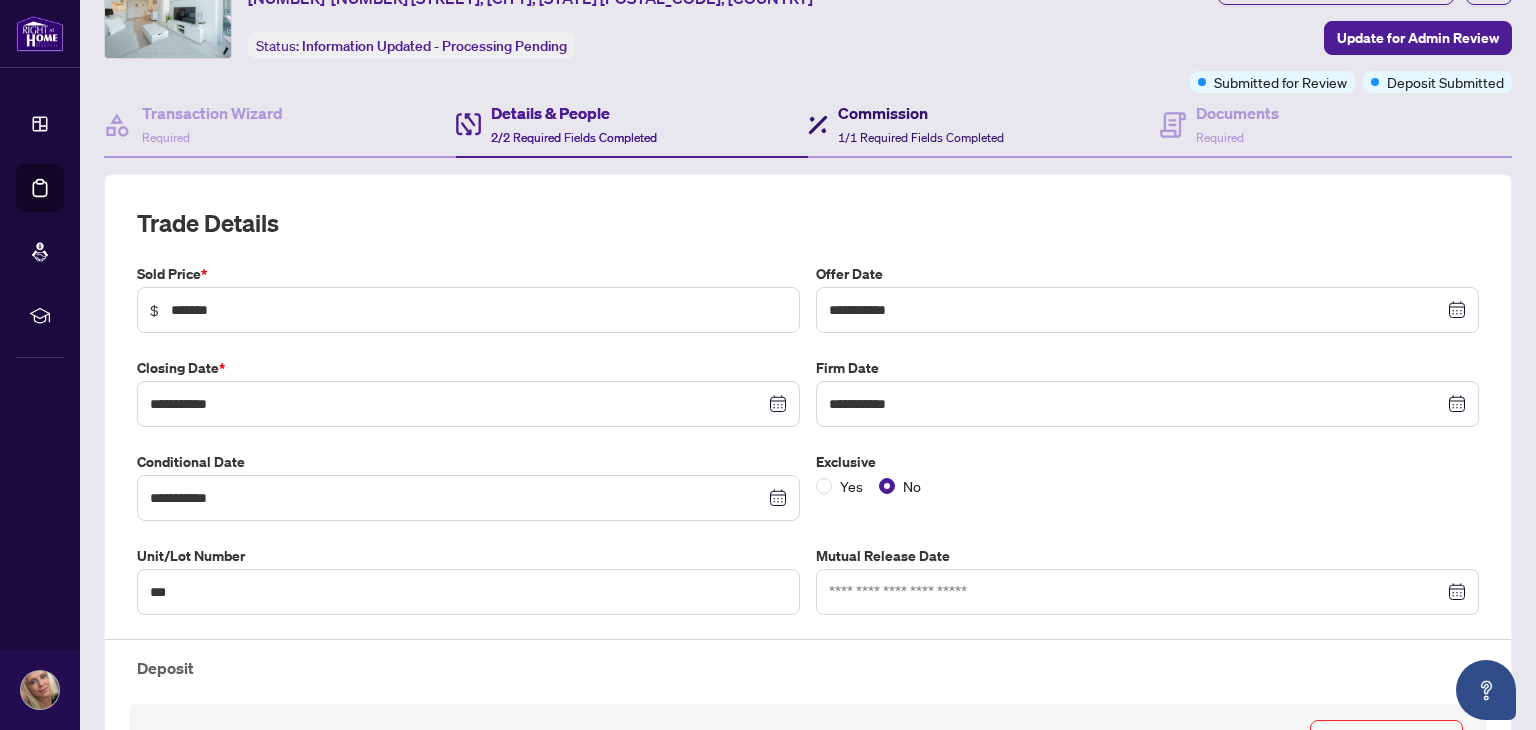click on "Commission" at bounding box center (921, 113) 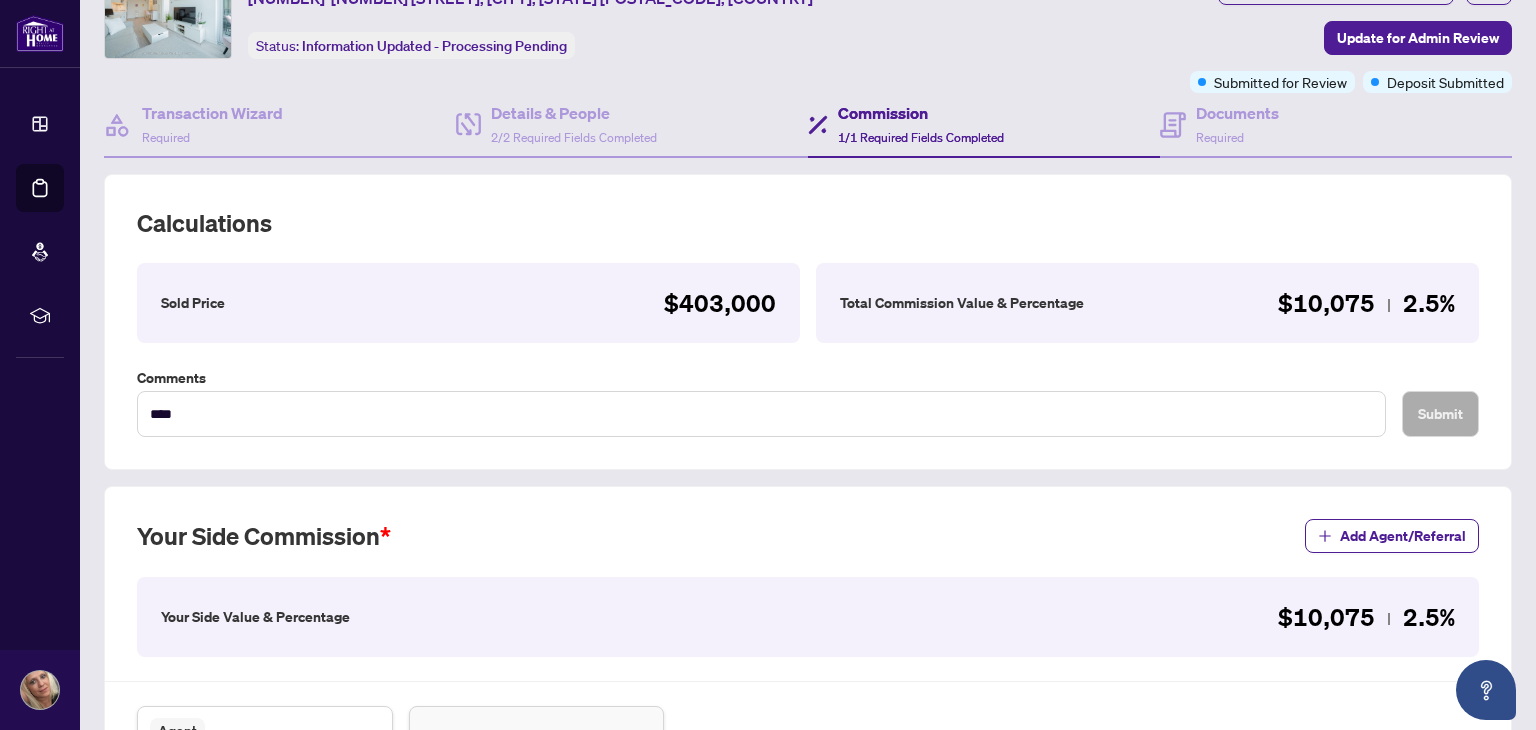 type on "****" 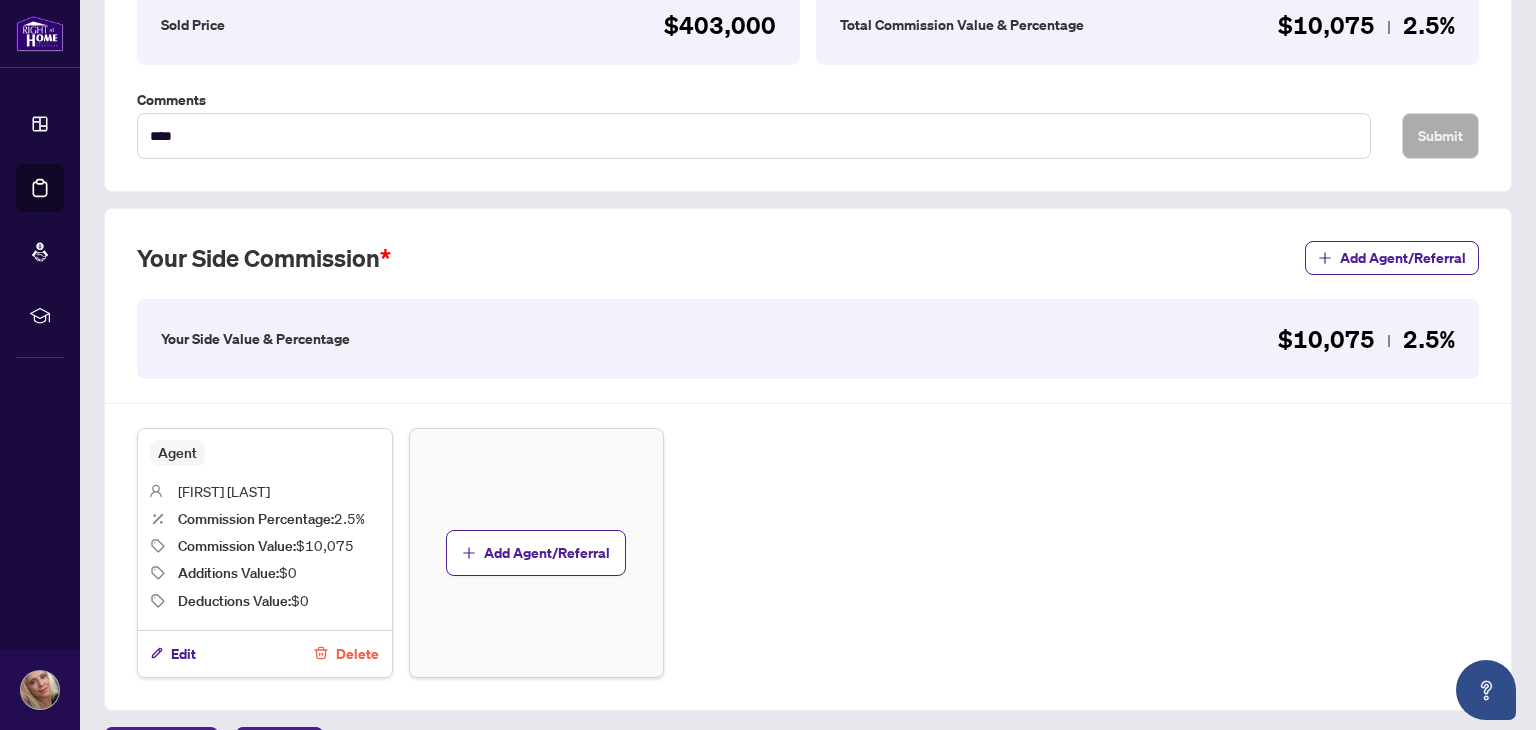 scroll, scrollTop: 500, scrollLeft: 0, axis: vertical 